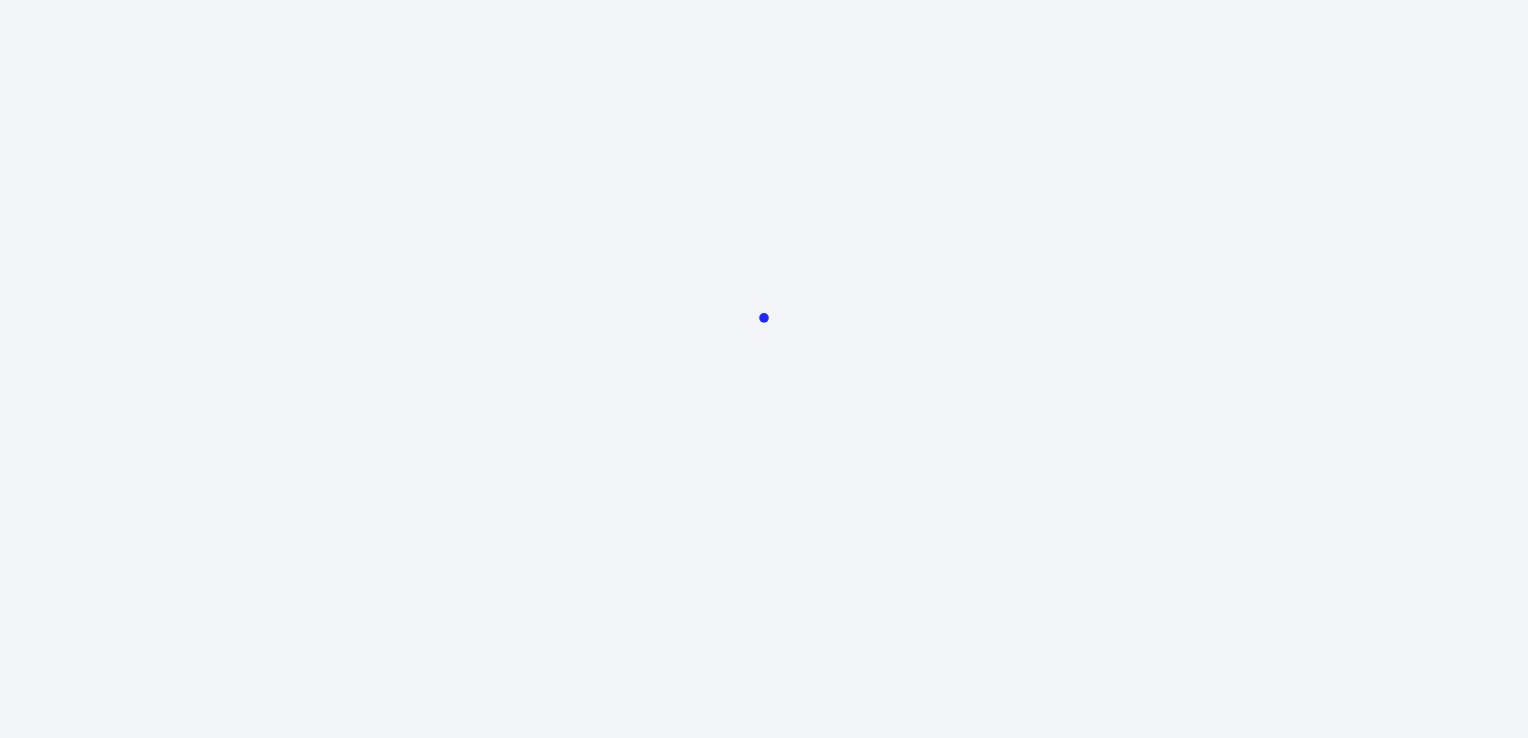scroll, scrollTop: 0, scrollLeft: 0, axis: both 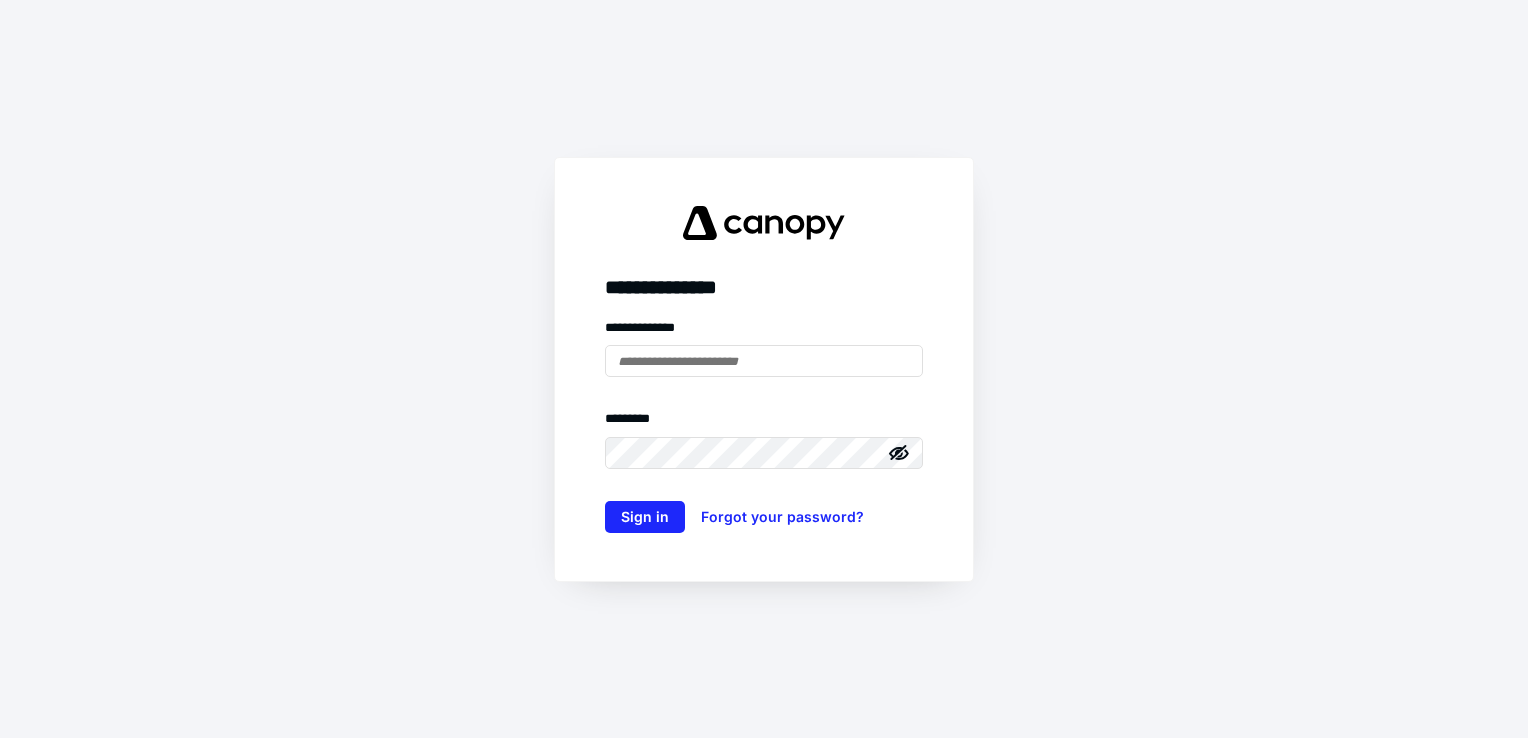 type on "**********" 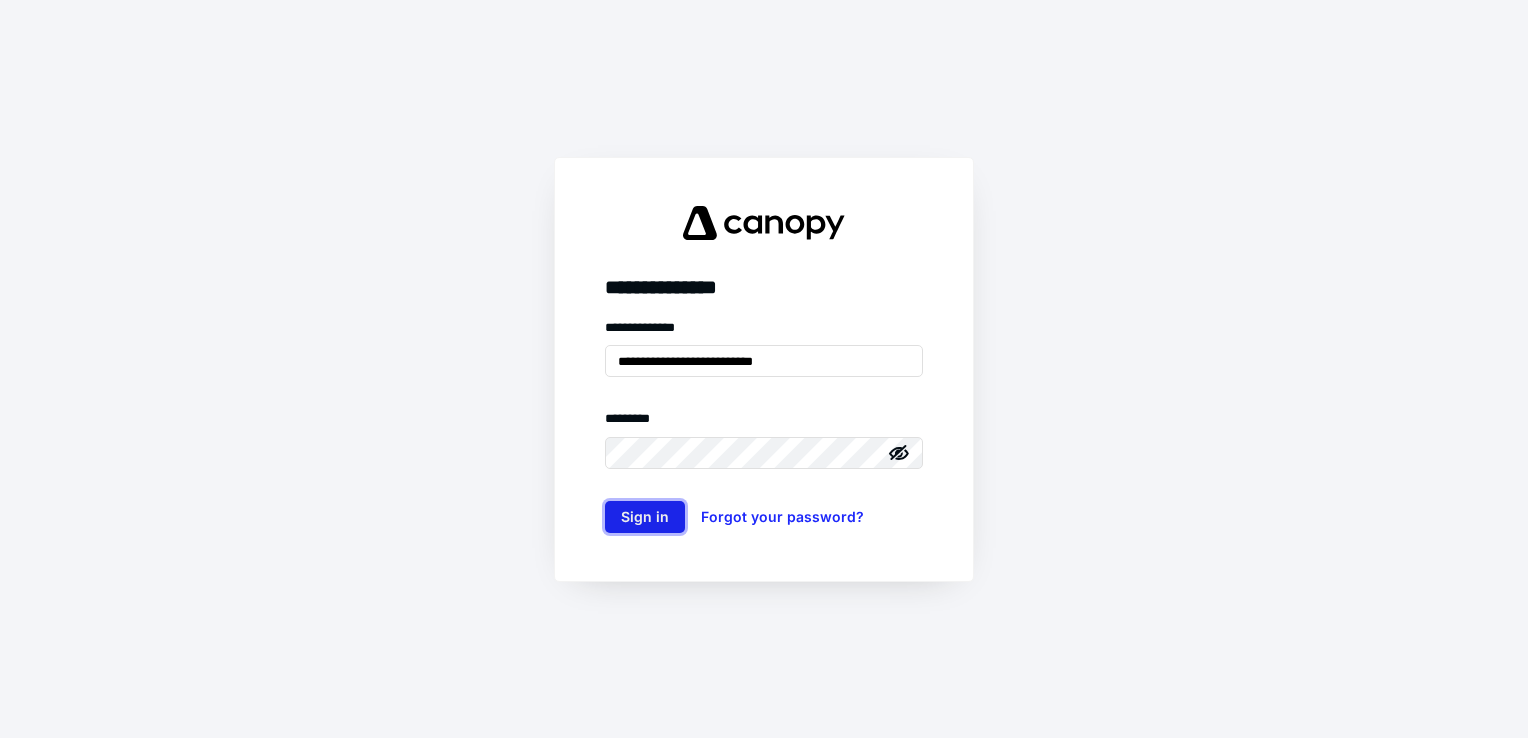 click on "Sign in" at bounding box center (645, 517) 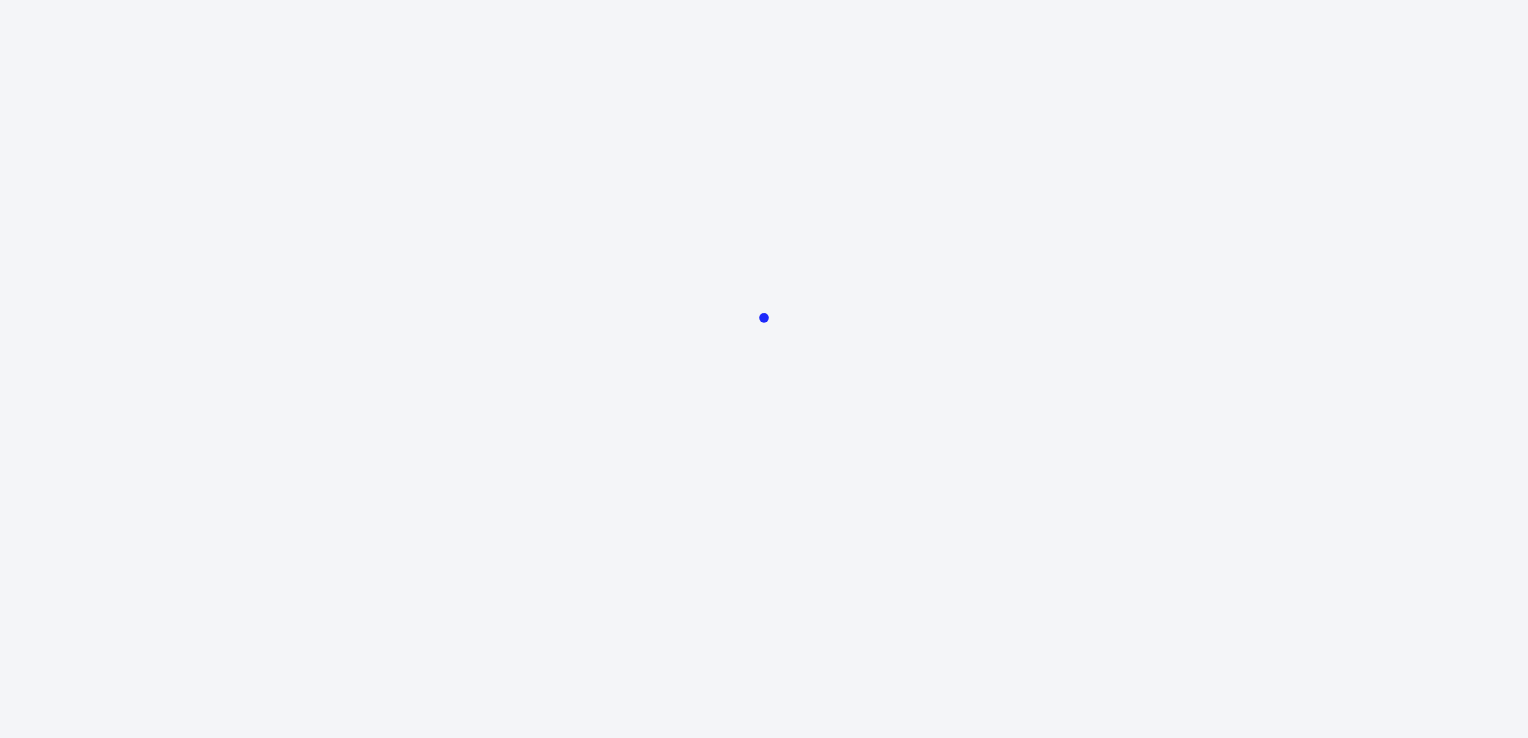 scroll, scrollTop: 0, scrollLeft: 0, axis: both 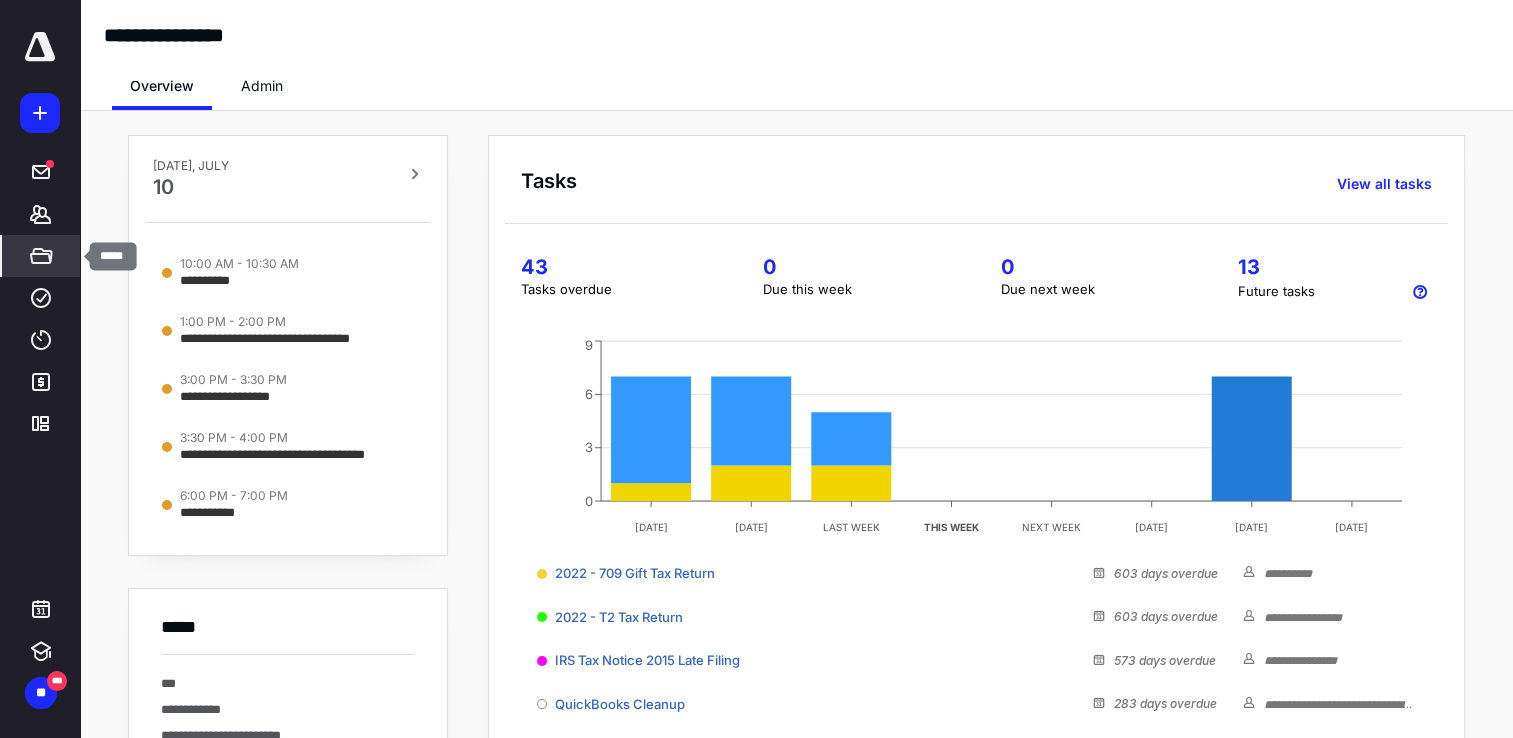 click 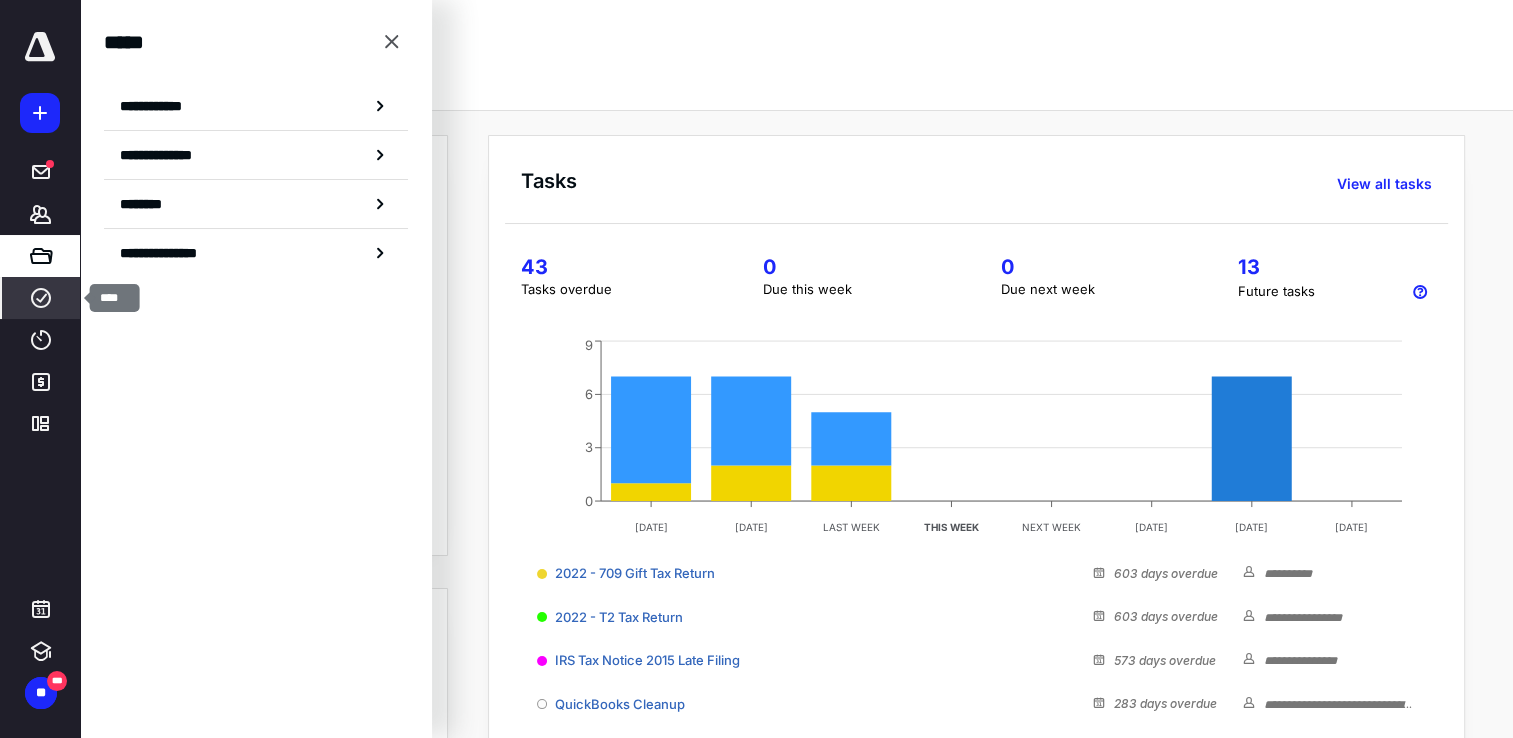 click 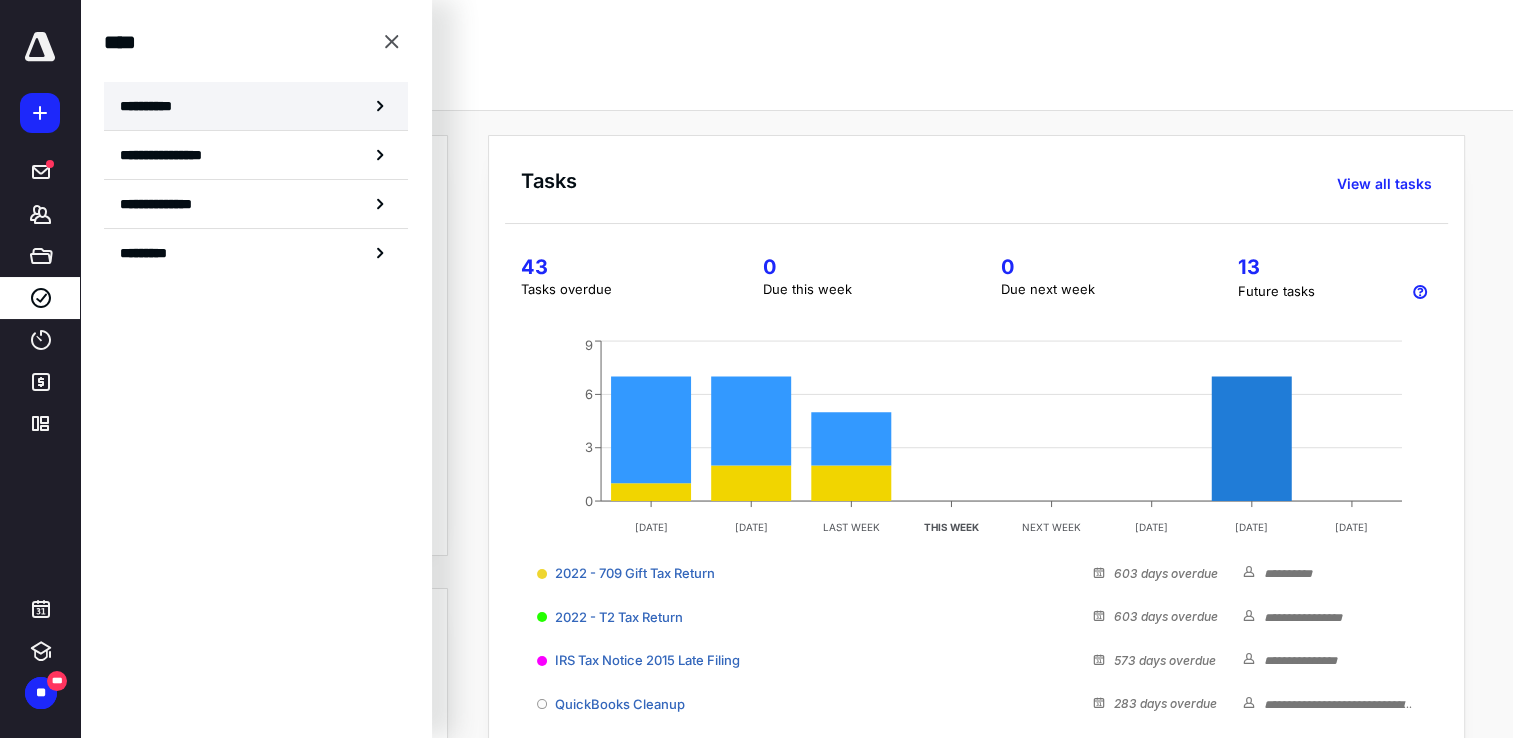 click on "**********" at bounding box center (153, 106) 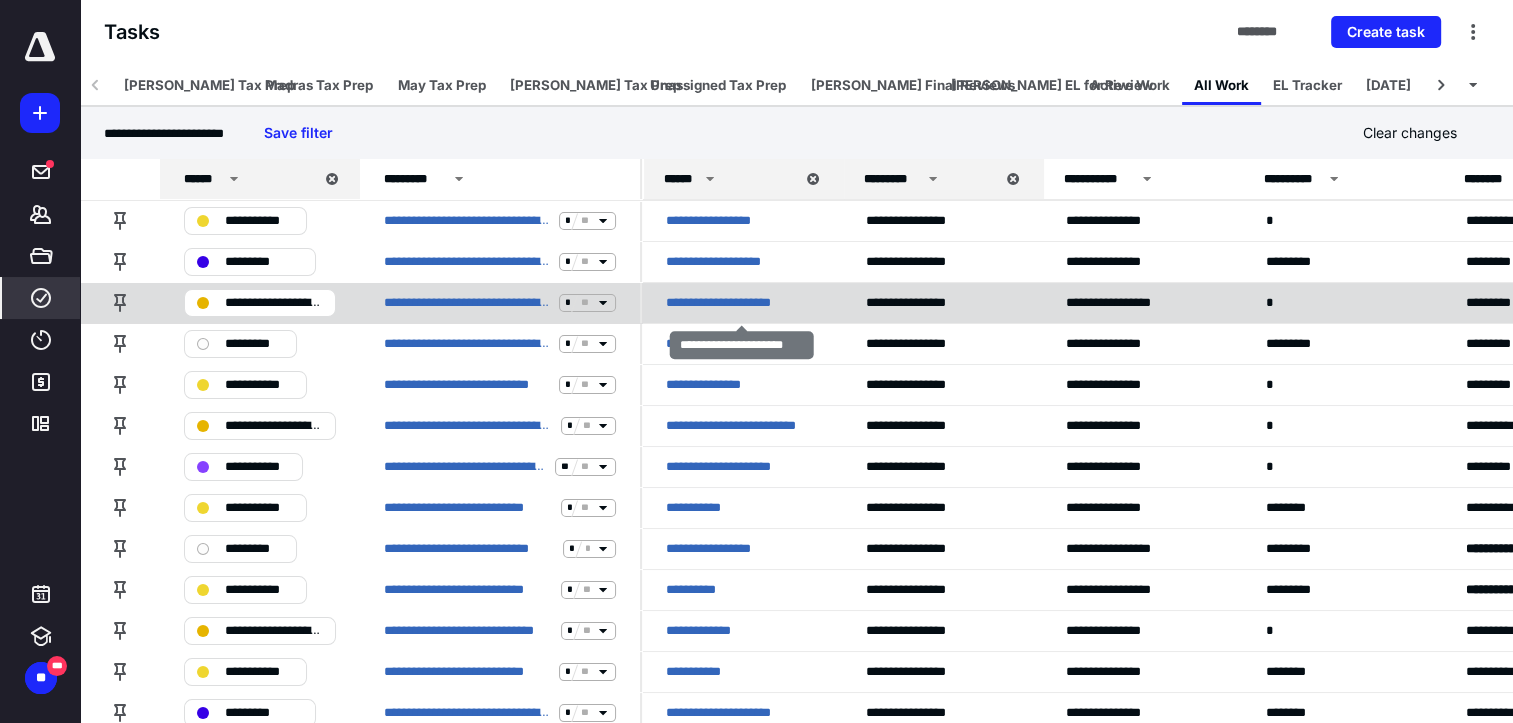 scroll, scrollTop: 0, scrollLeft: 0, axis: both 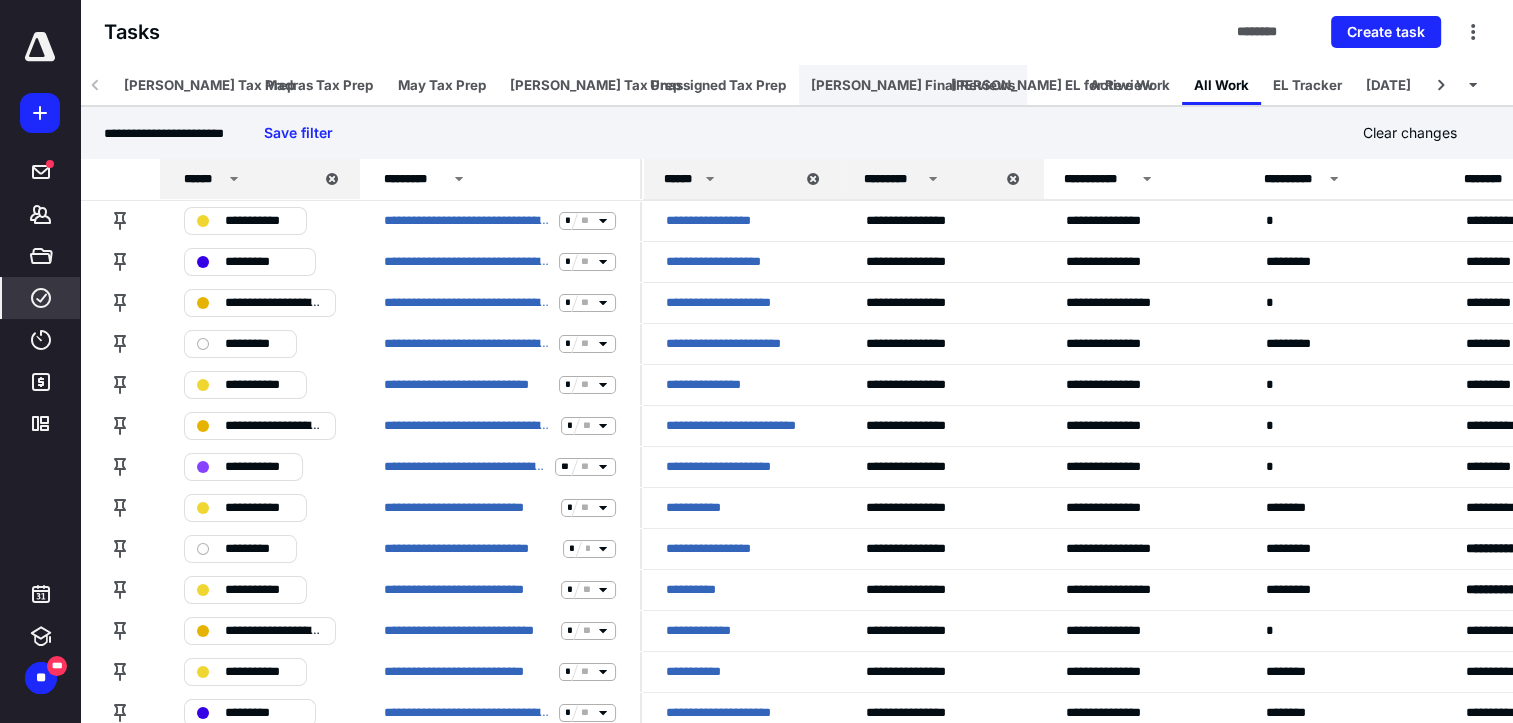 click on "Joe Final Reviews" at bounding box center [913, 85] 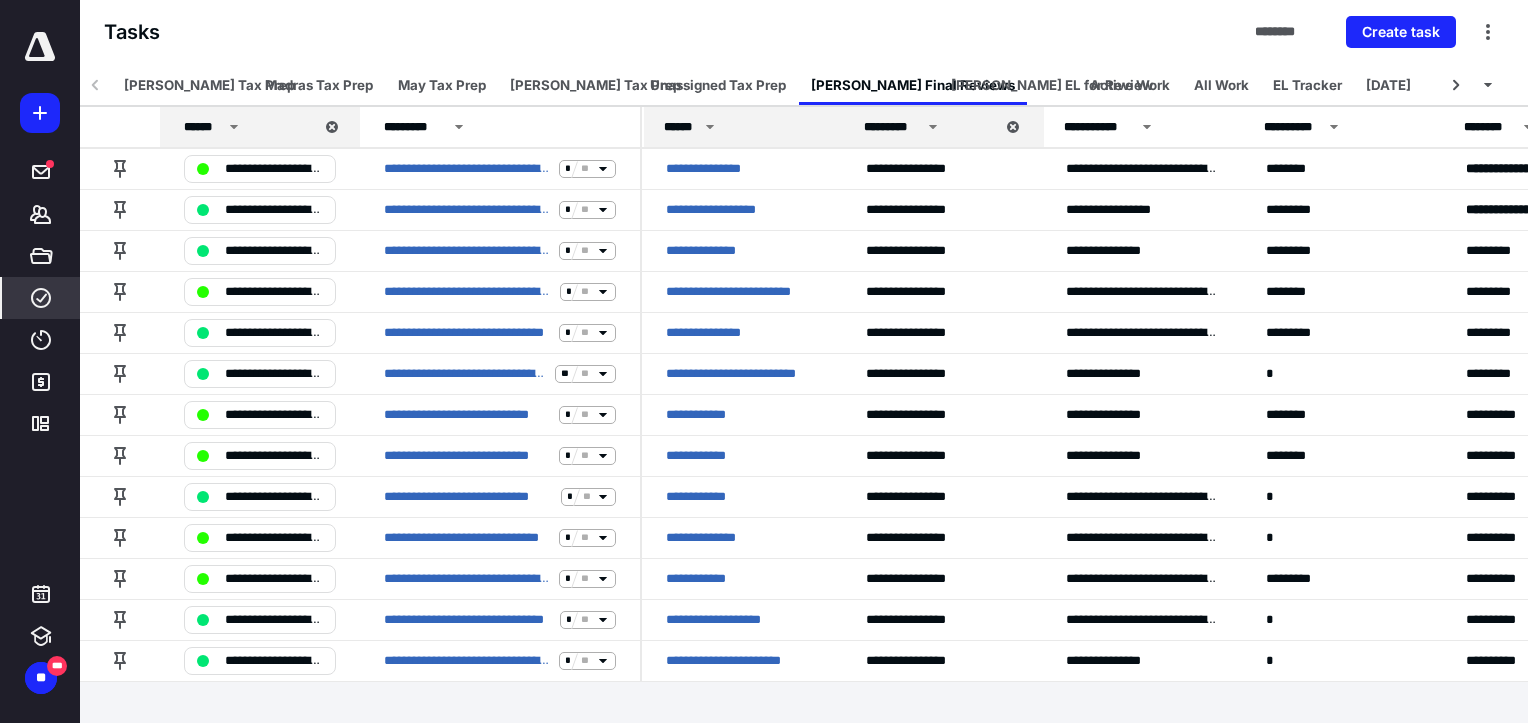 click on "******" at bounding box center (681, 127) 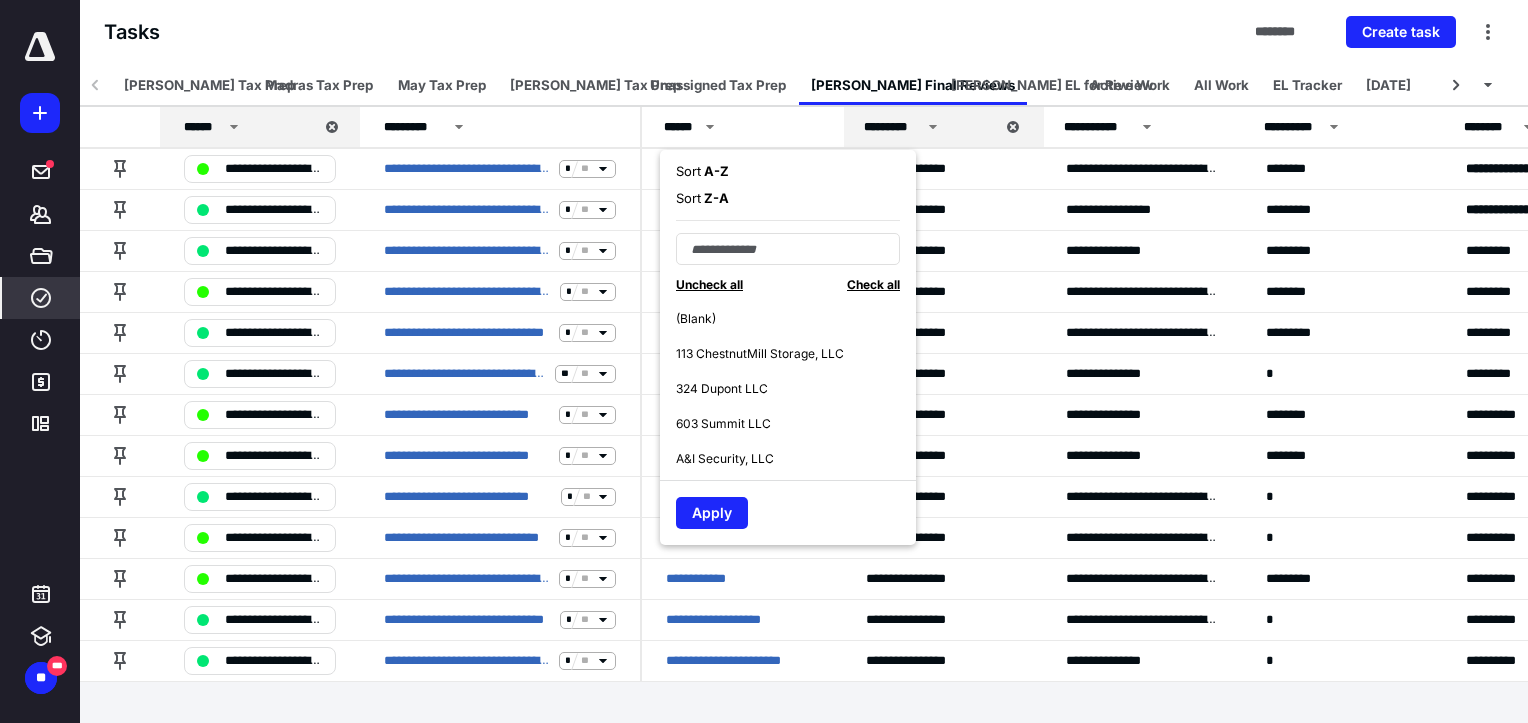 click on "A  -  Z" at bounding box center (715, 171) 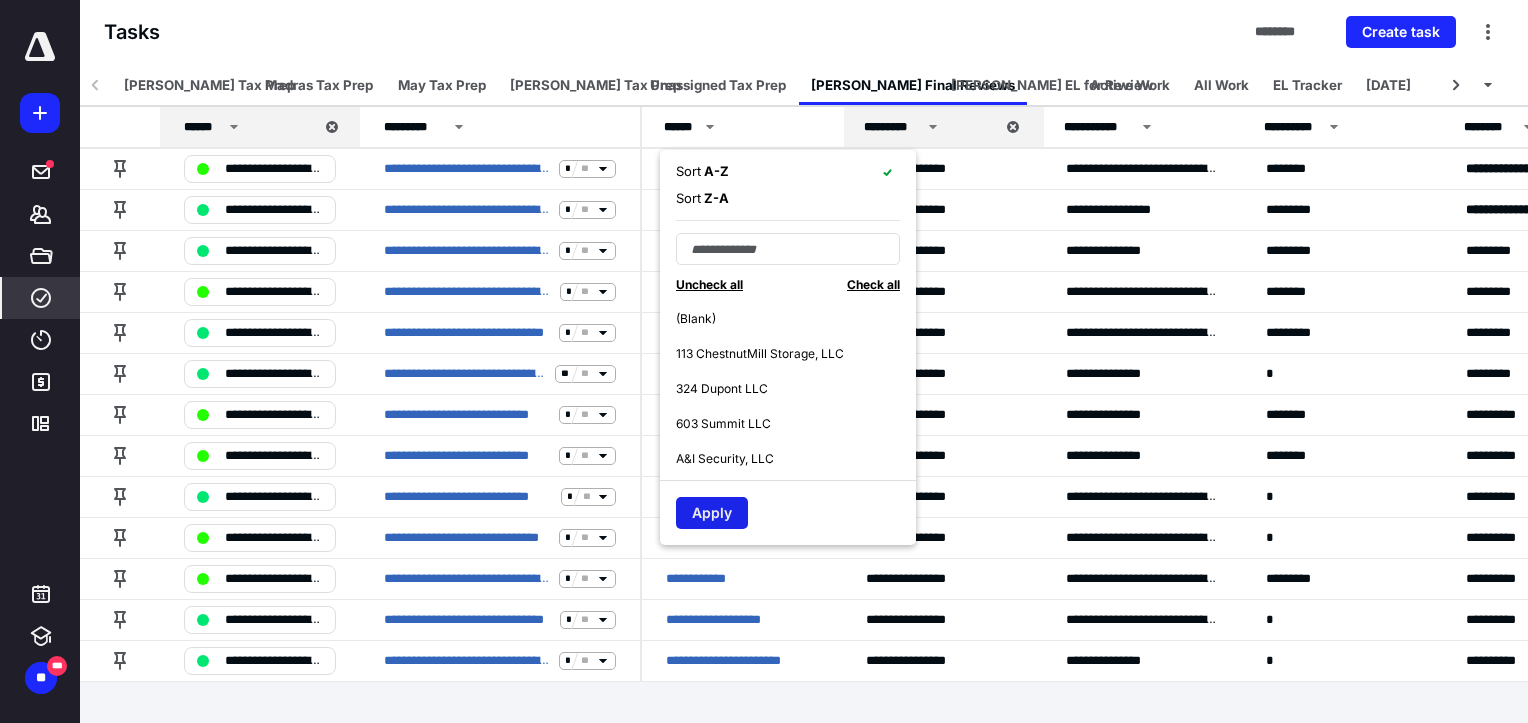 click on "Apply" at bounding box center [712, 513] 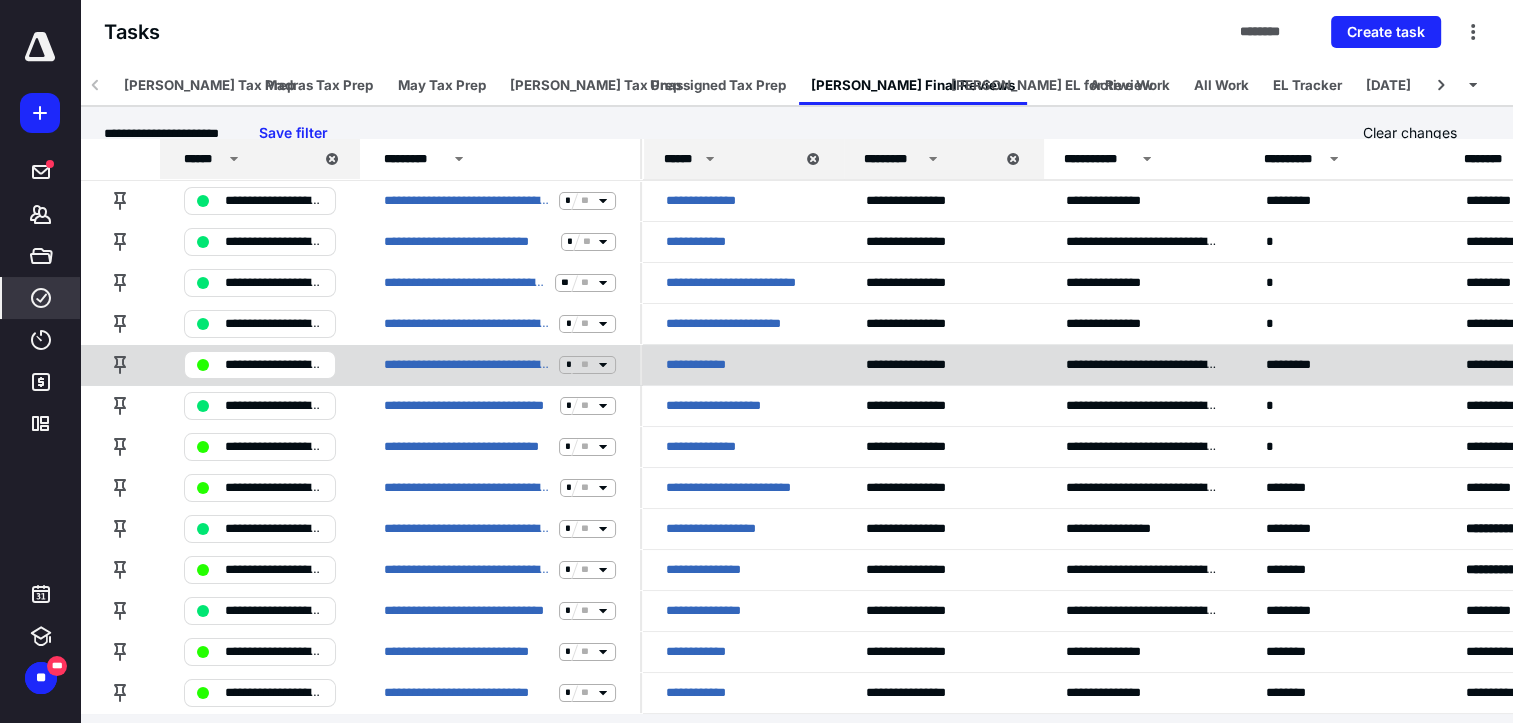 scroll, scrollTop: 32, scrollLeft: 0, axis: vertical 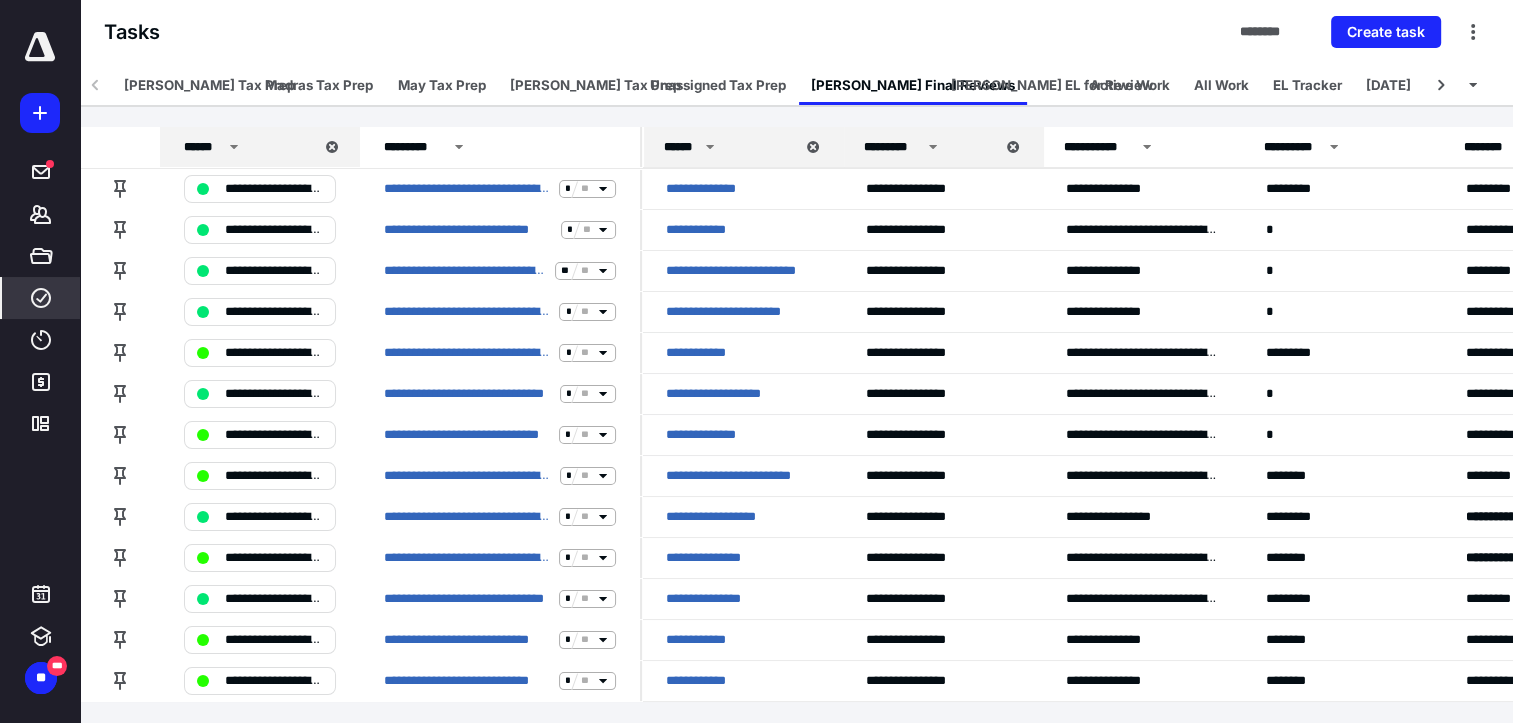 click on "Tasks ******** Create task" at bounding box center [796, 32] 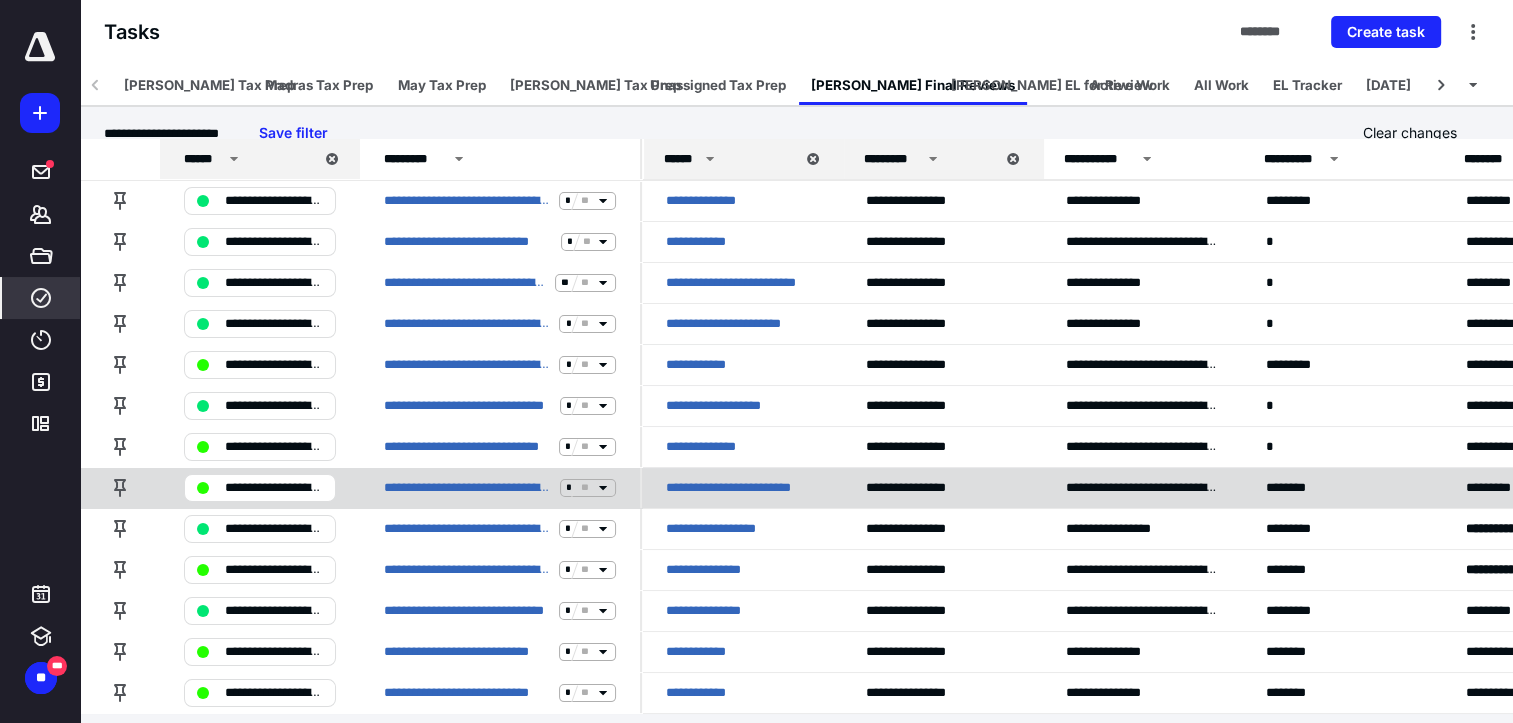 scroll, scrollTop: 32, scrollLeft: 0, axis: vertical 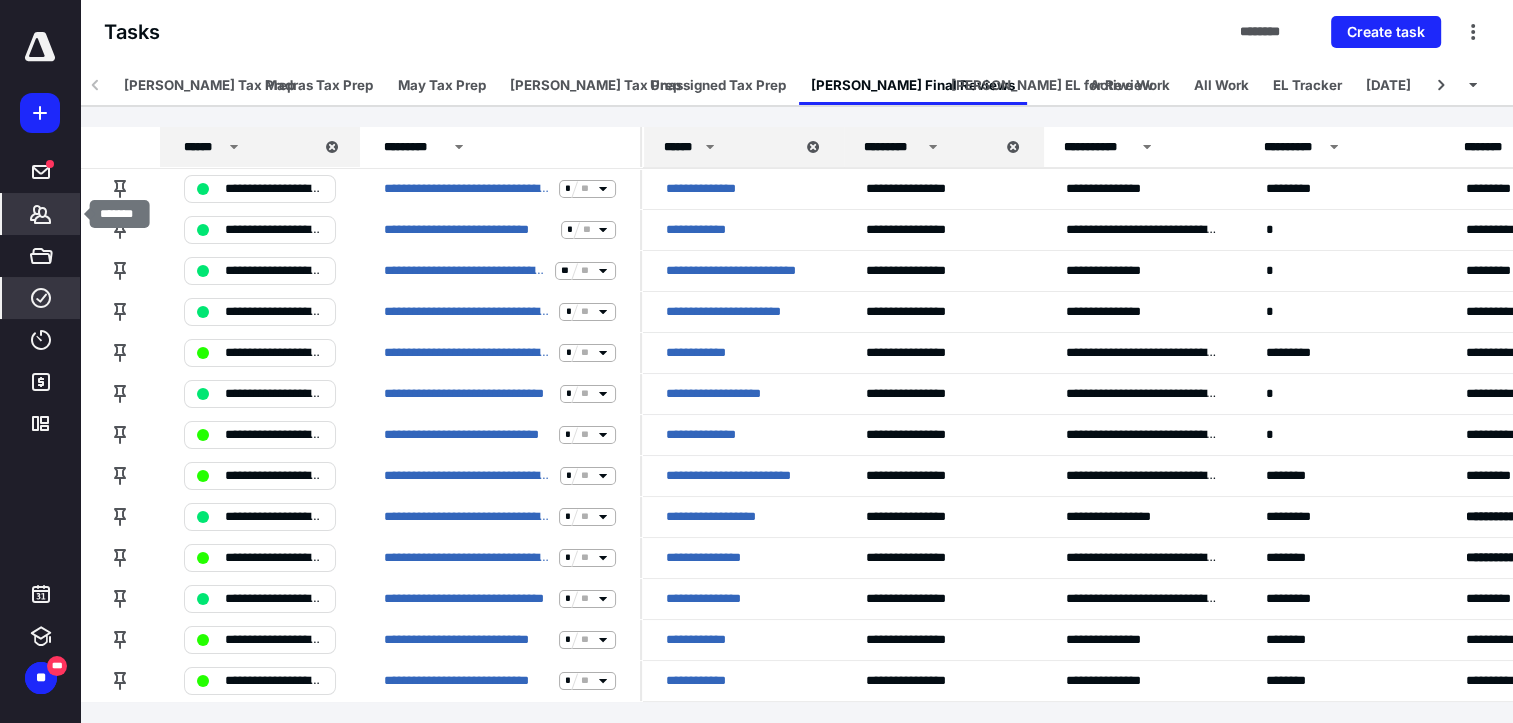 click 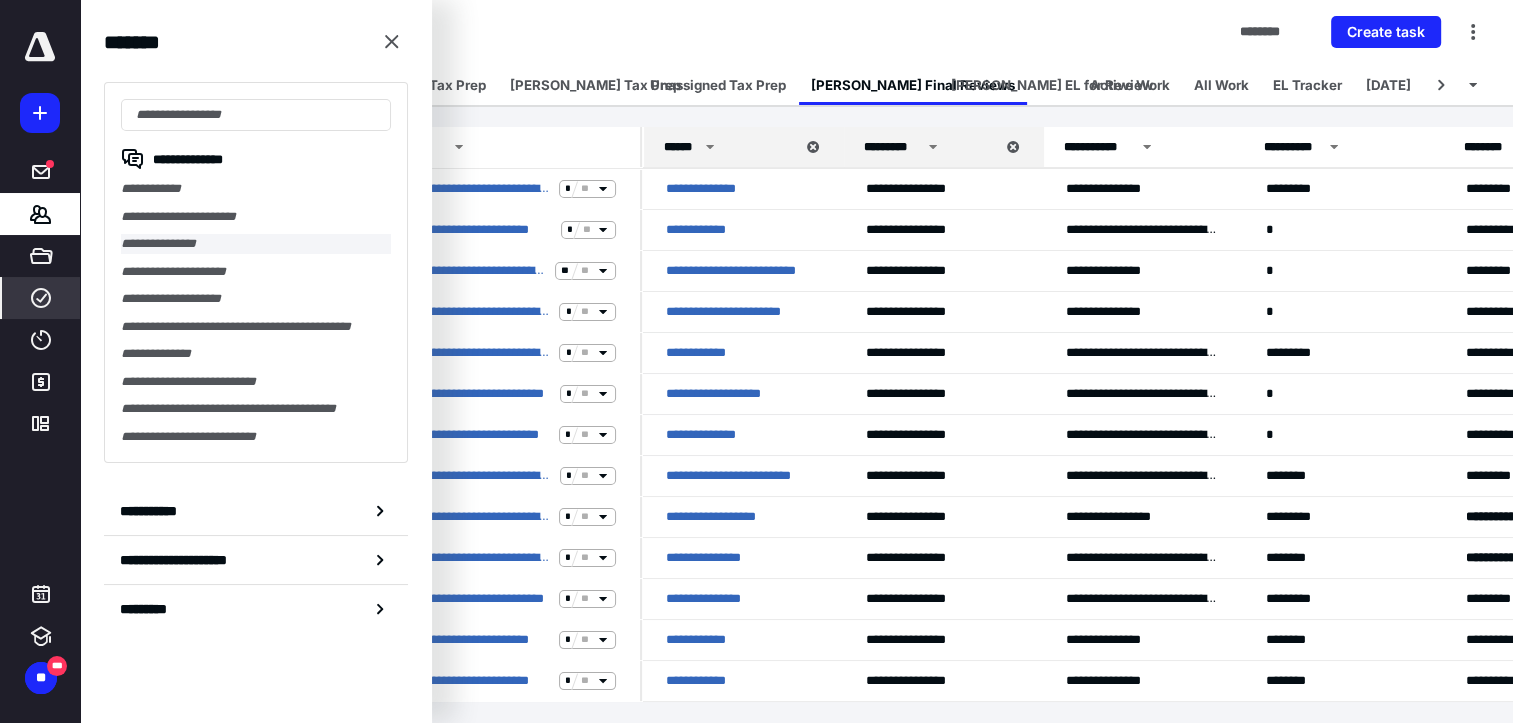 click on "**********" at bounding box center (256, 244) 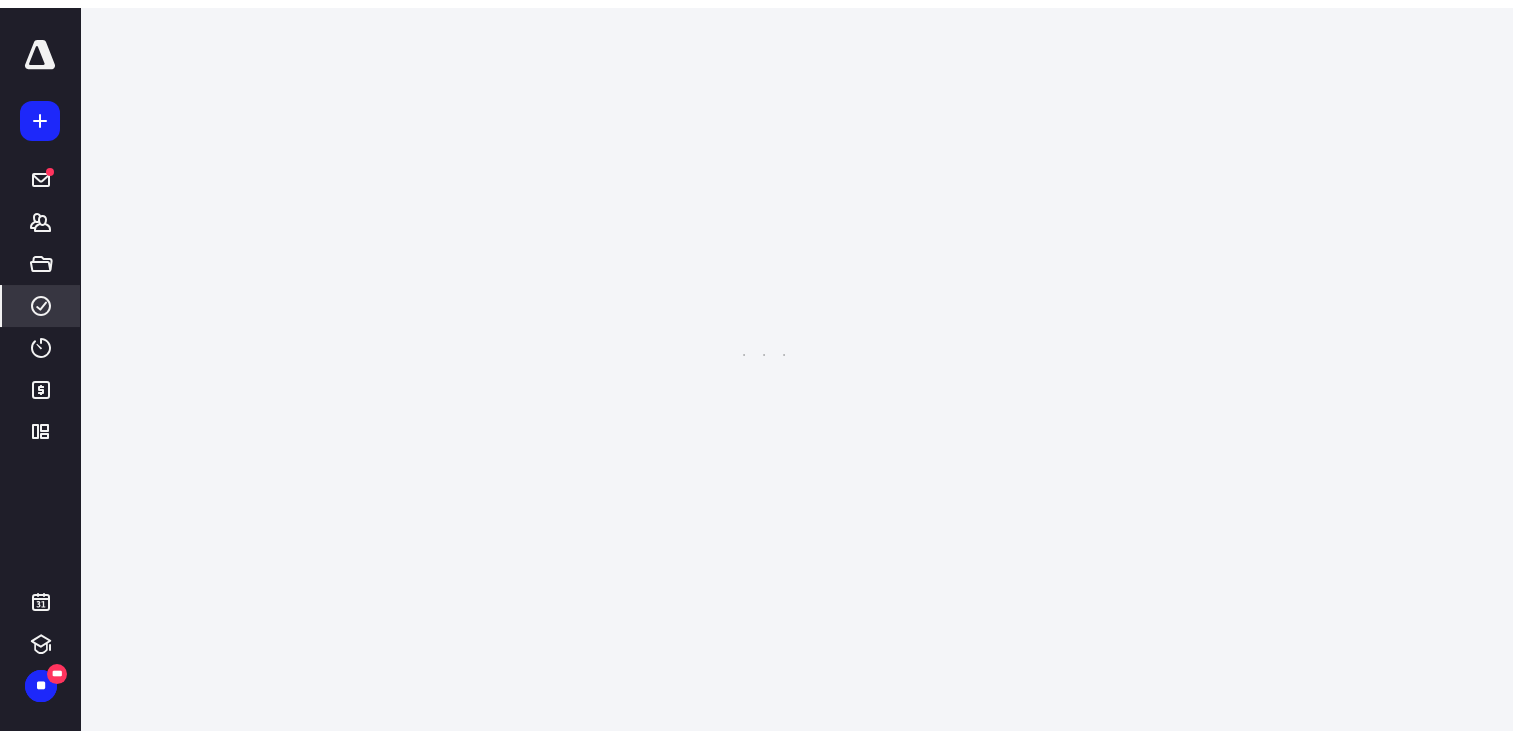 scroll, scrollTop: 0, scrollLeft: 0, axis: both 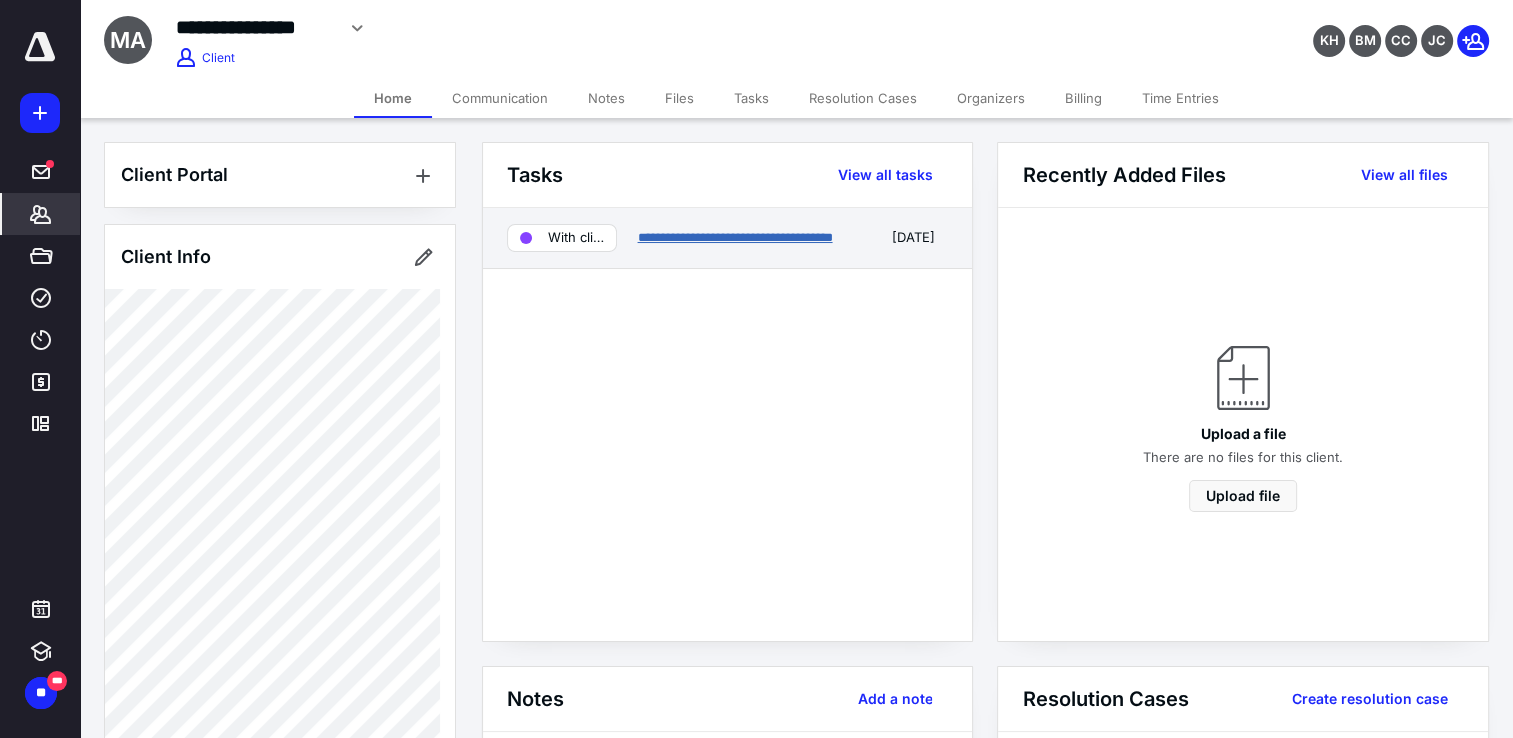 click on "**********" at bounding box center (734, 237) 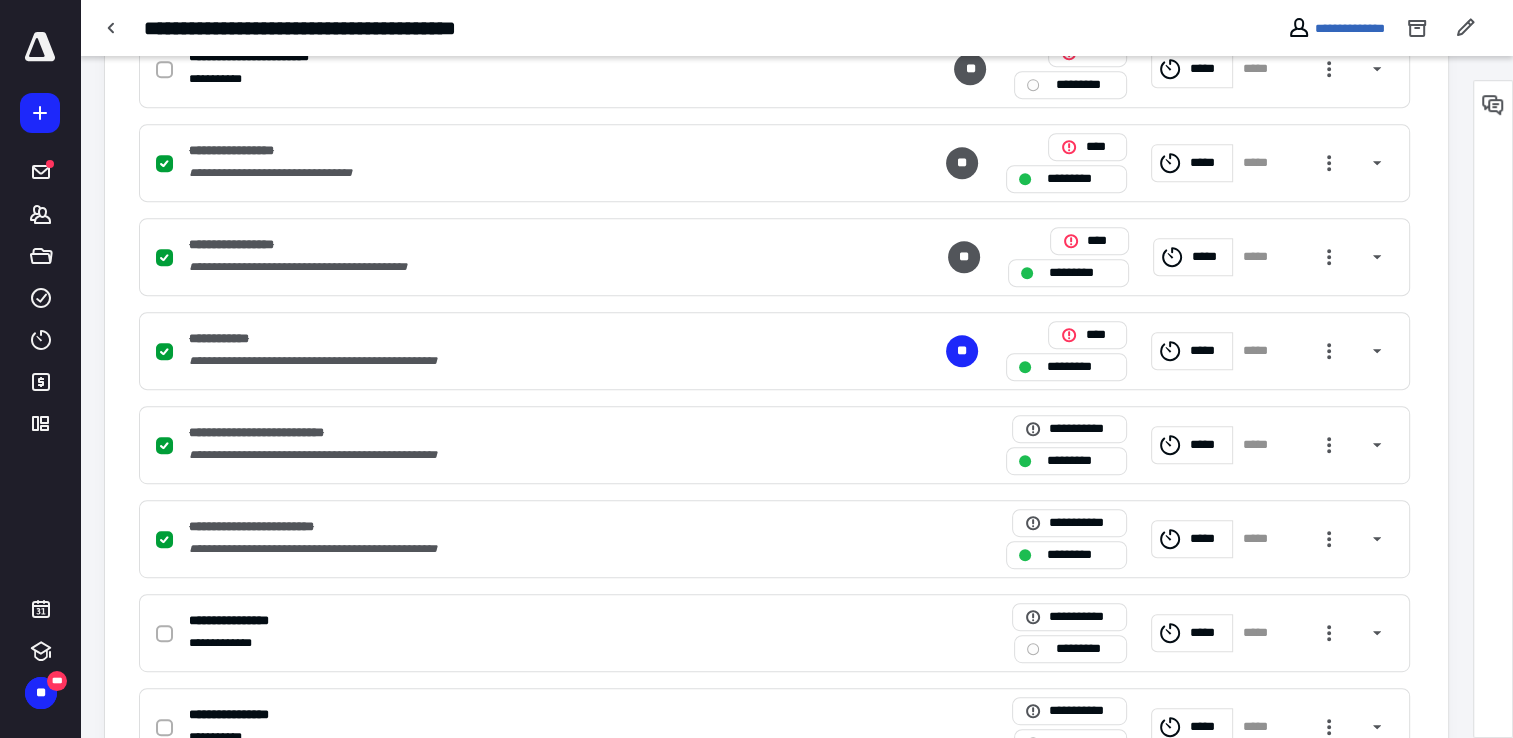scroll, scrollTop: 1094, scrollLeft: 0, axis: vertical 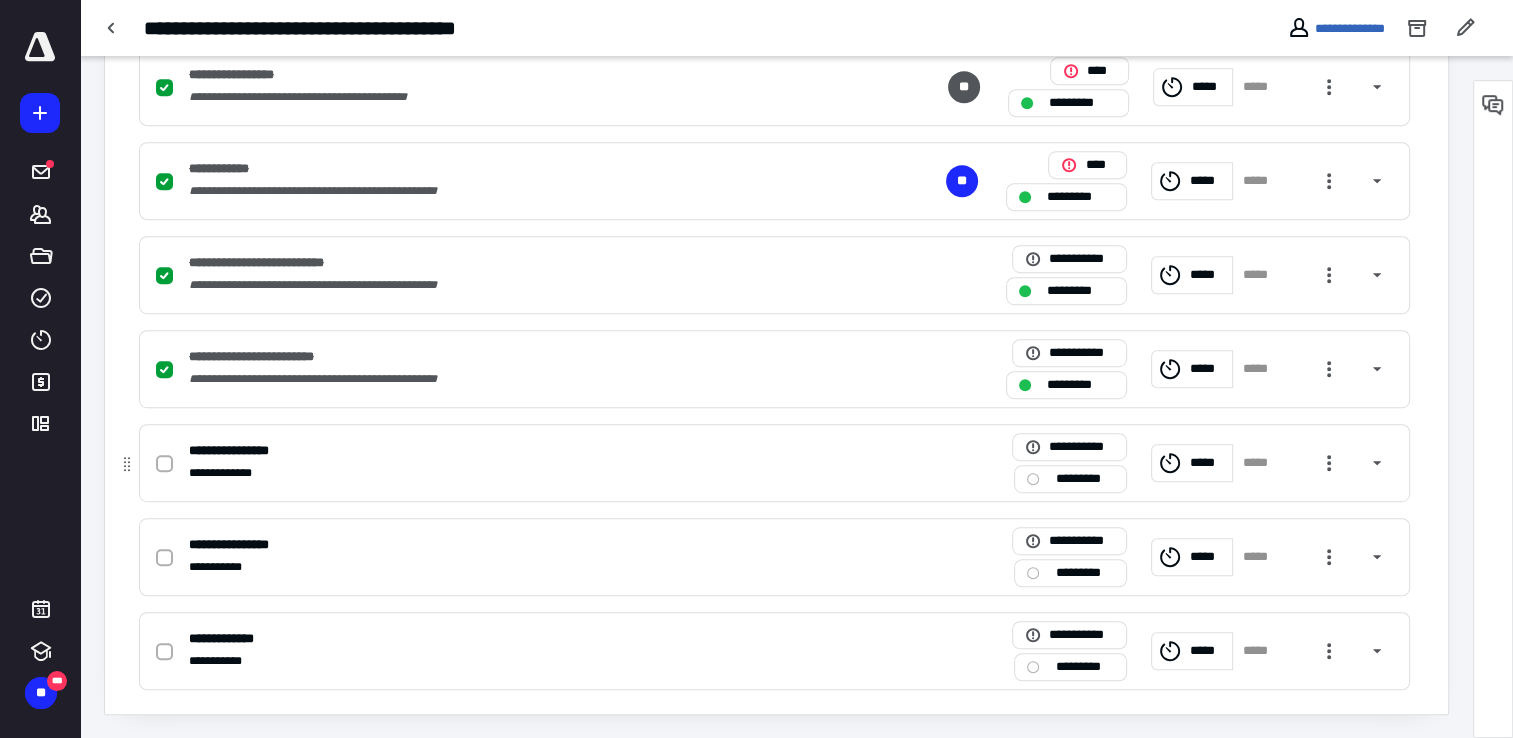 click on "**********" at bounding box center (774, 463) 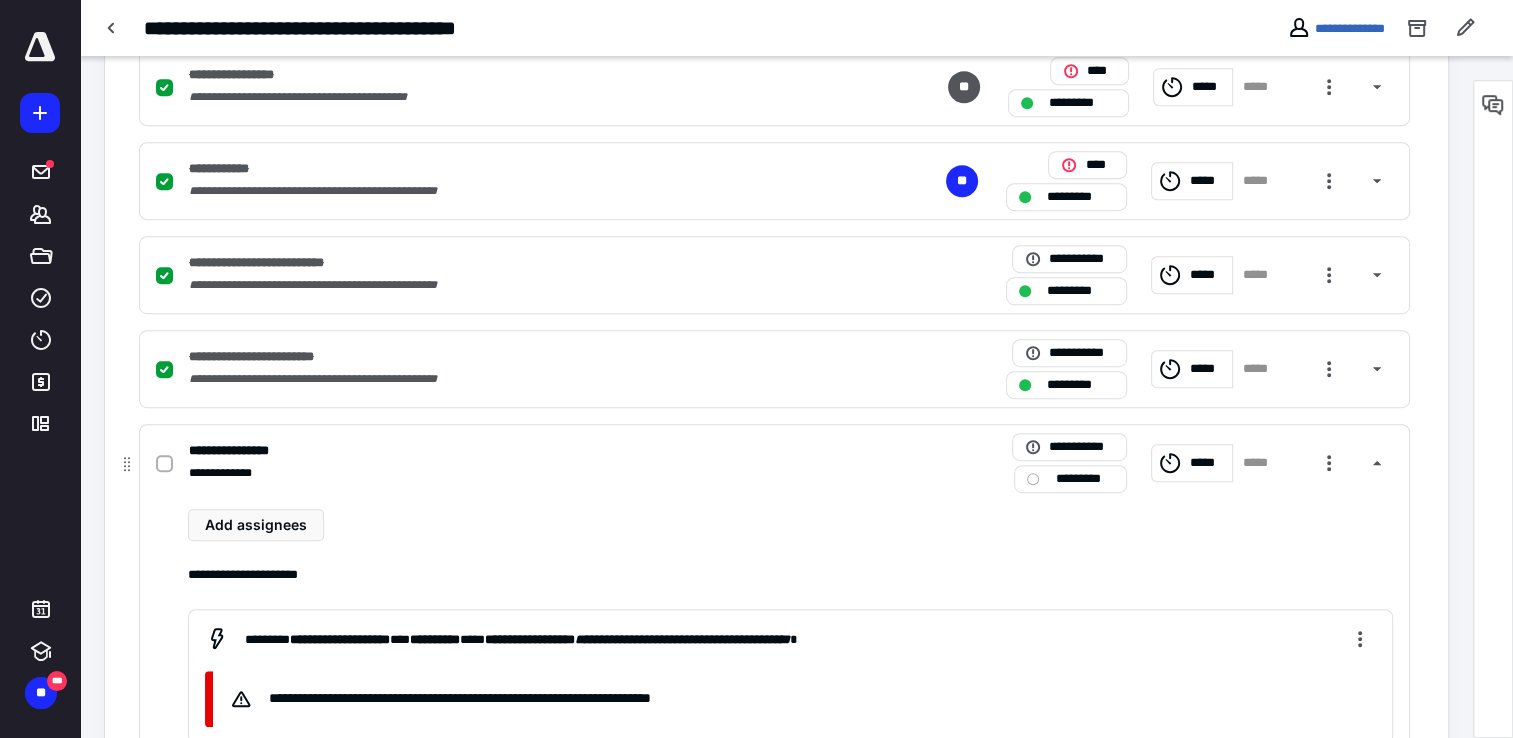 click 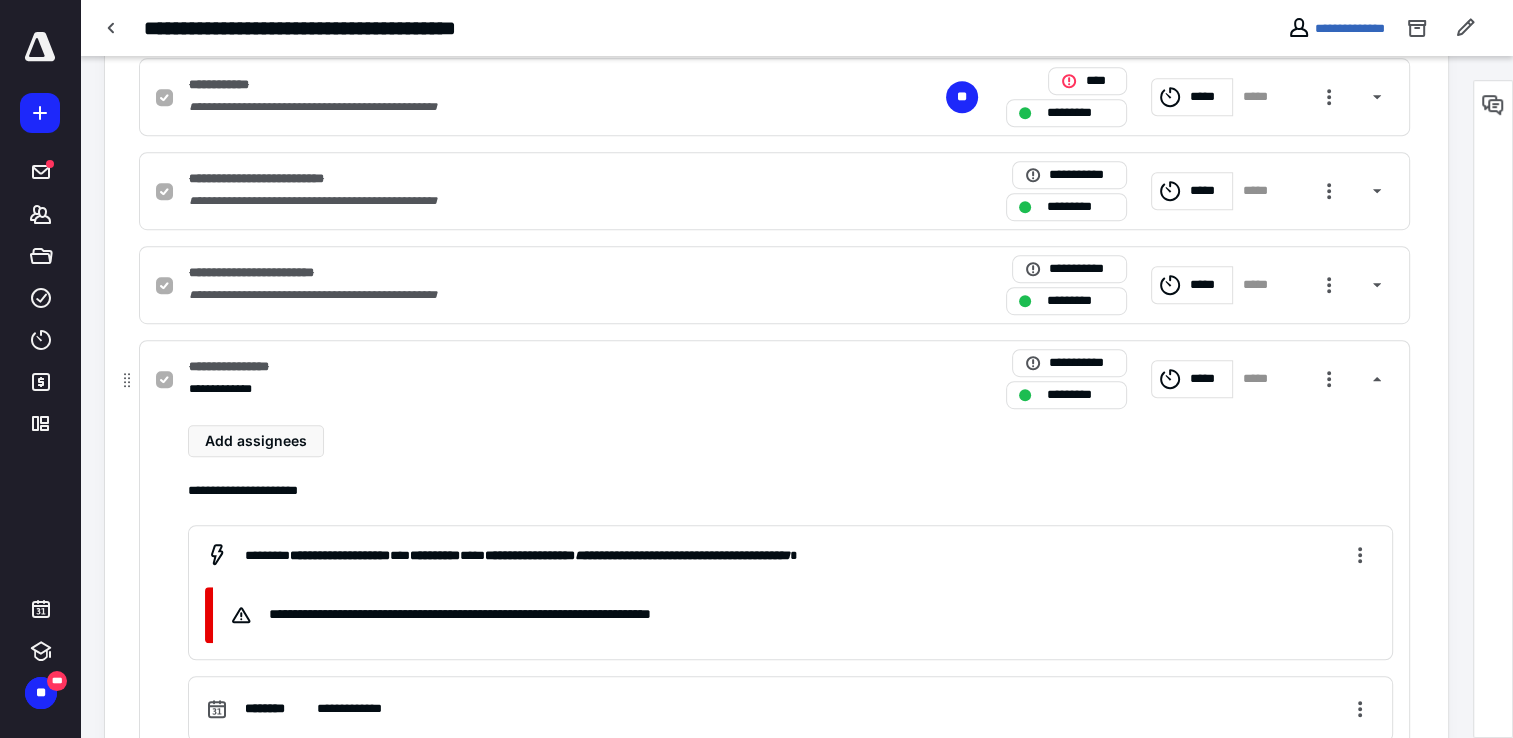 scroll, scrollTop: 1491, scrollLeft: 0, axis: vertical 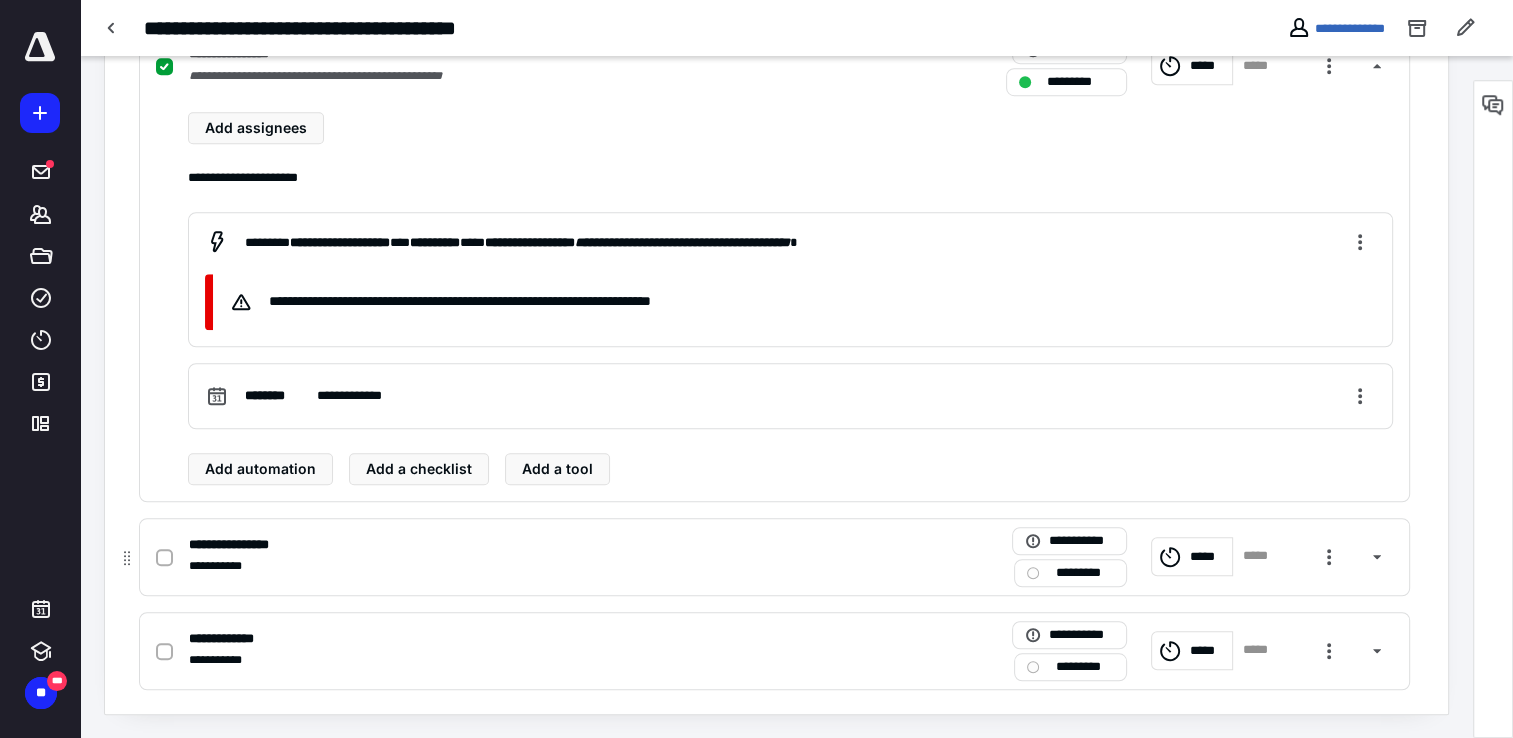 click 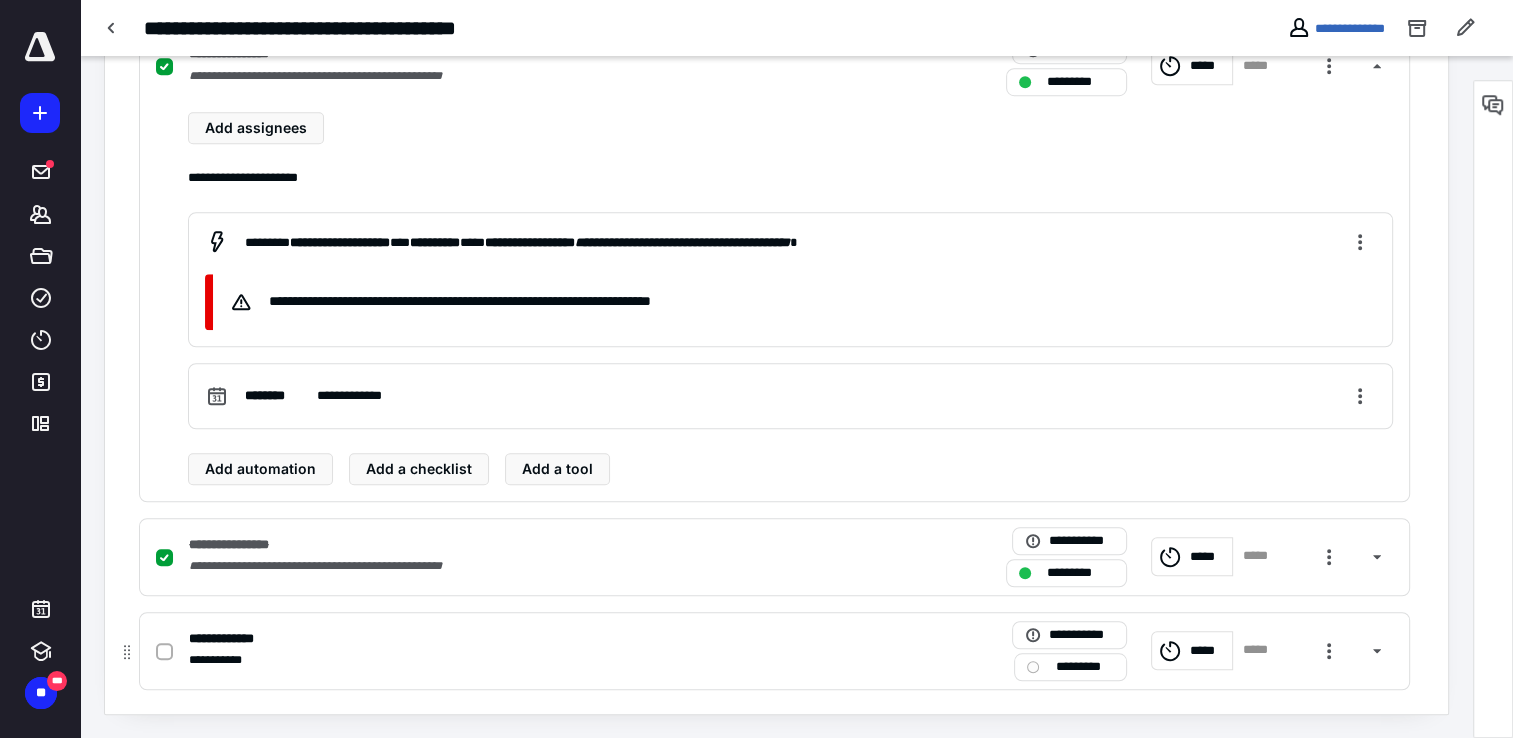 click at bounding box center (164, 651) 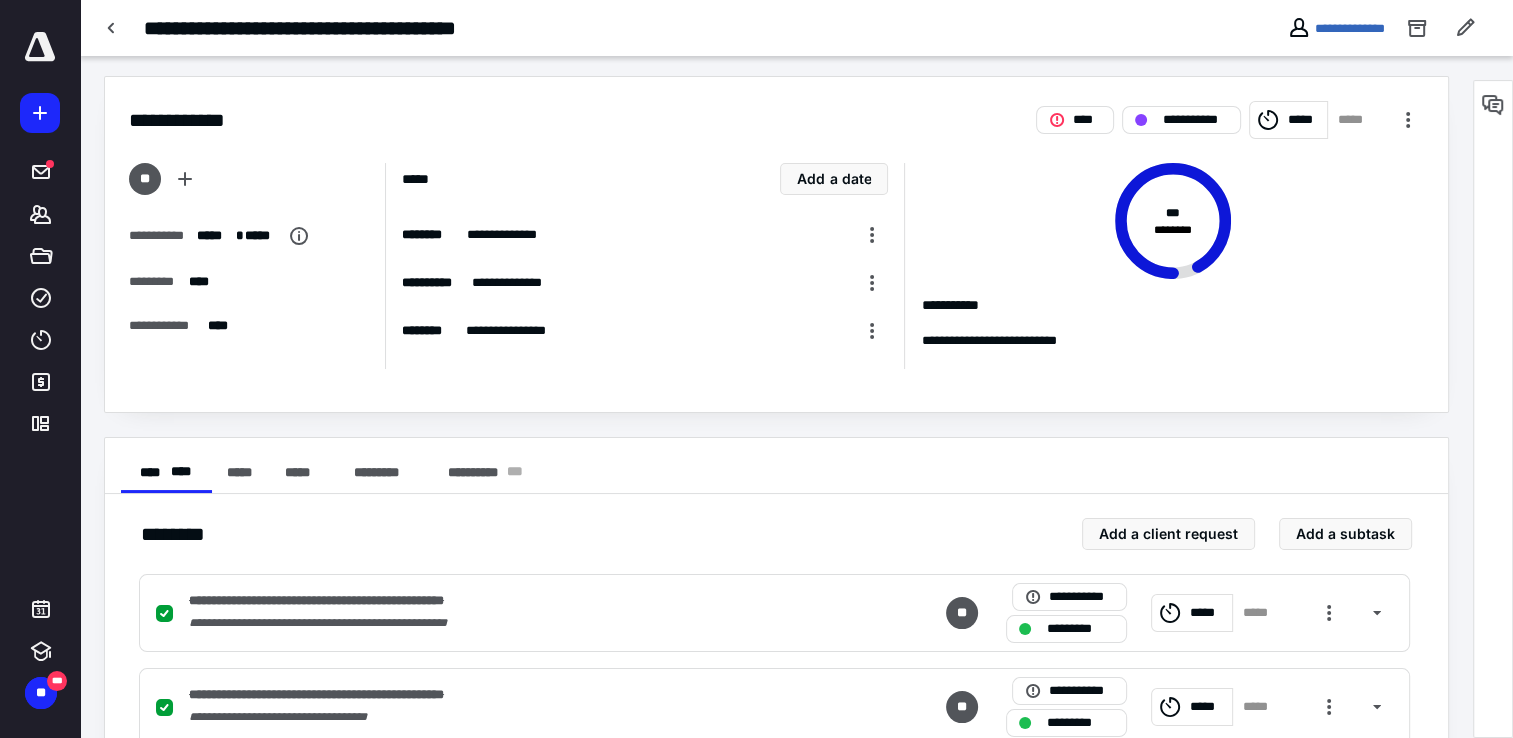 scroll, scrollTop: 0, scrollLeft: 0, axis: both 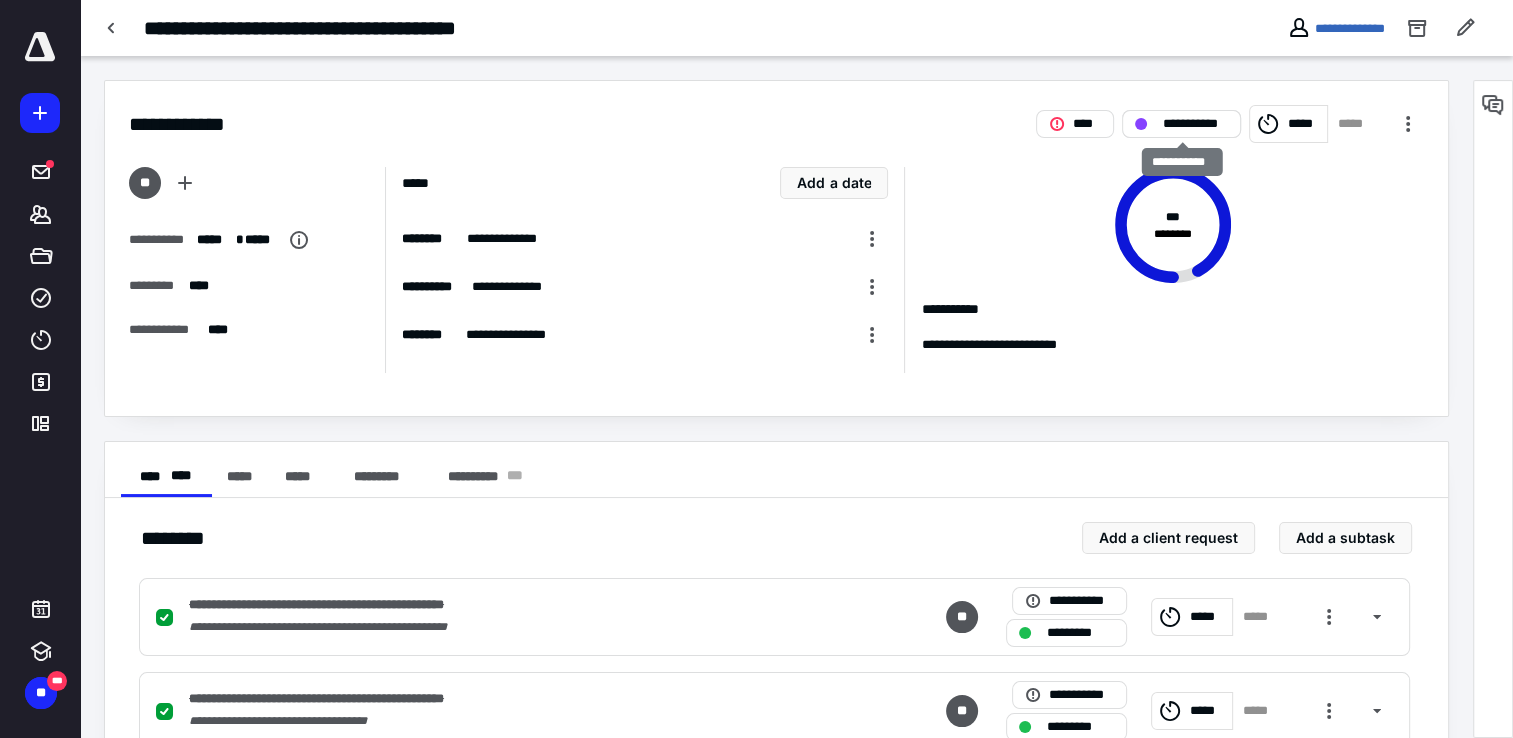 click on "**********" at bounding box center (1195, 124) 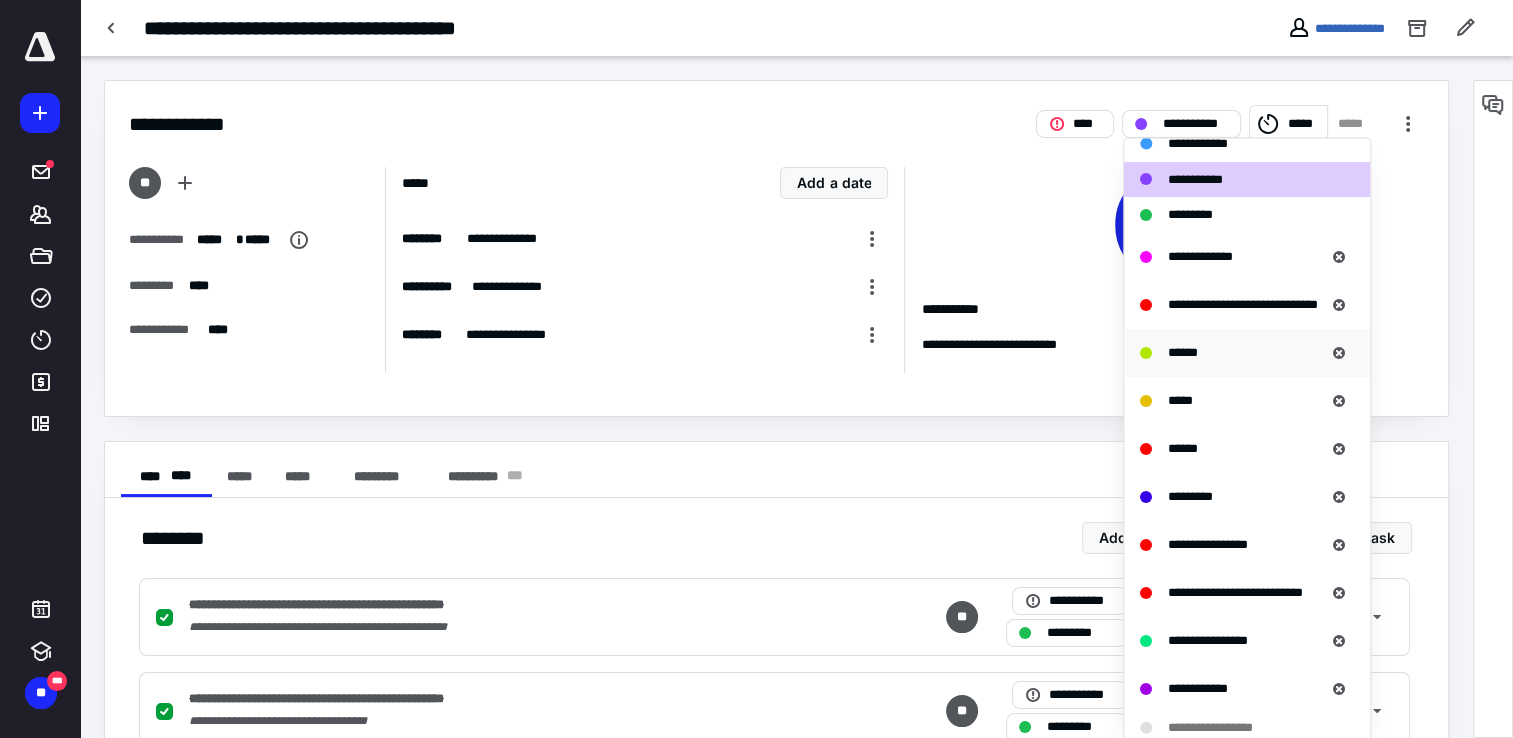 scroll, scrollTop: 168, scrollLeft: 0, axis: vertical 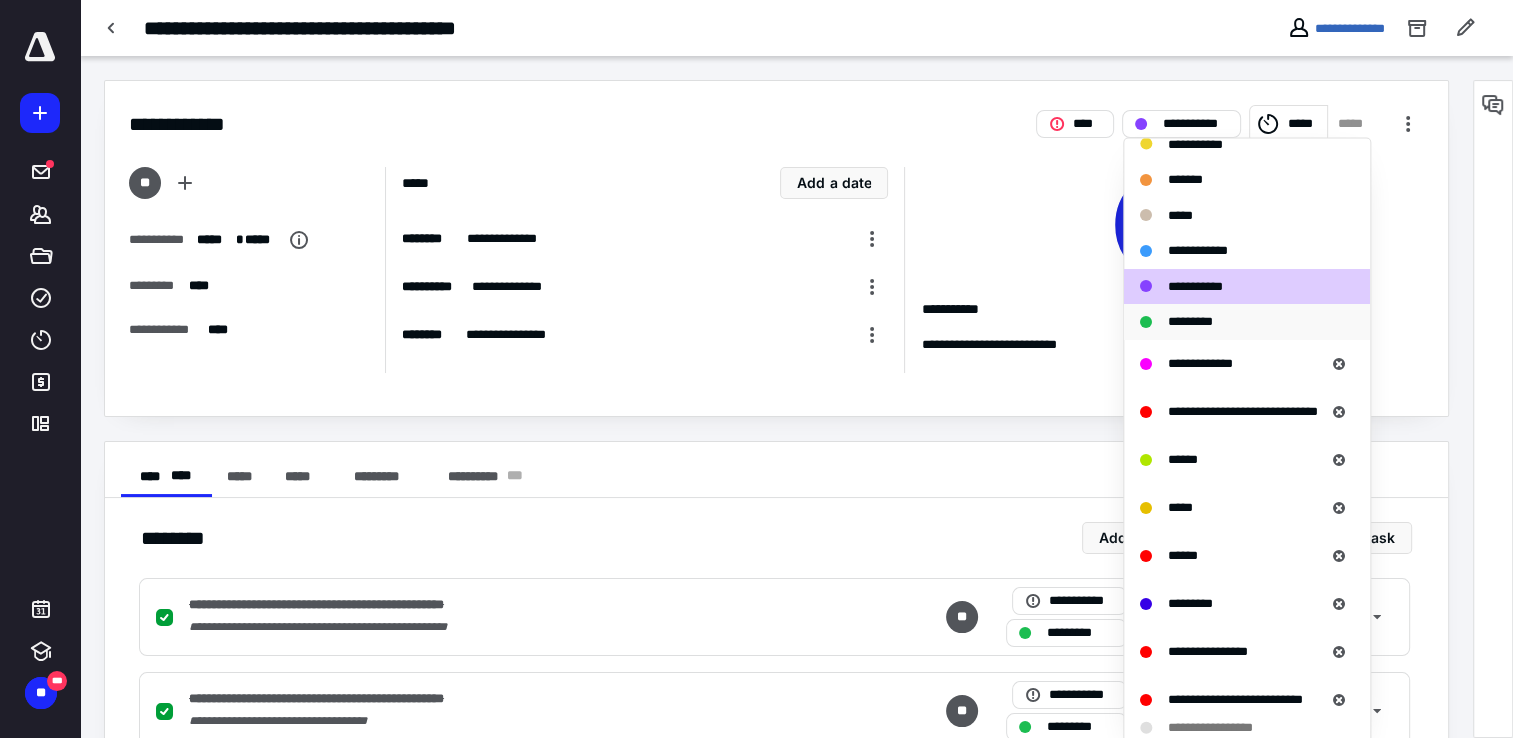 click on "*********" at bounding box center [1190, 321] 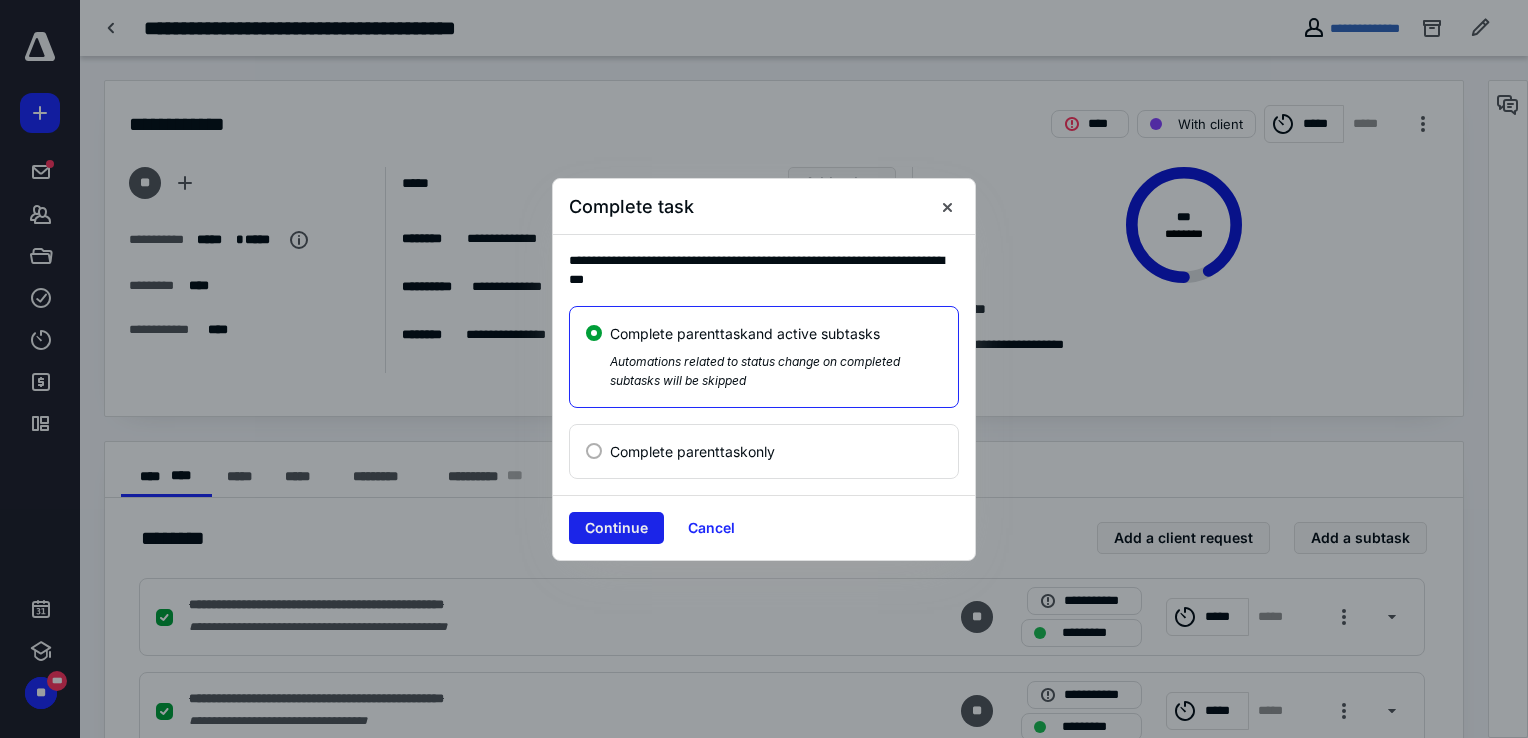 click on "Continue" at bounding box center [616, 528] 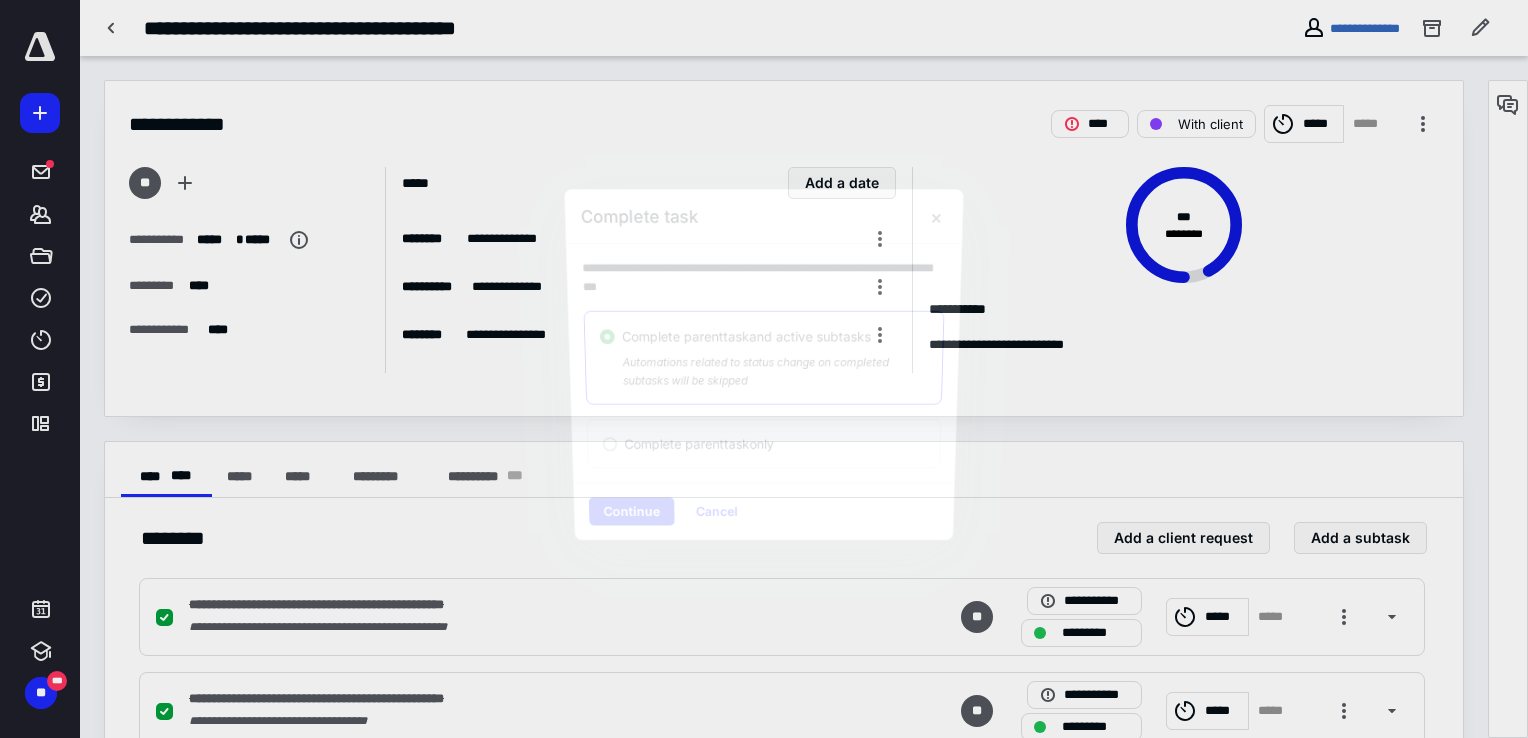 checkbox on "true" 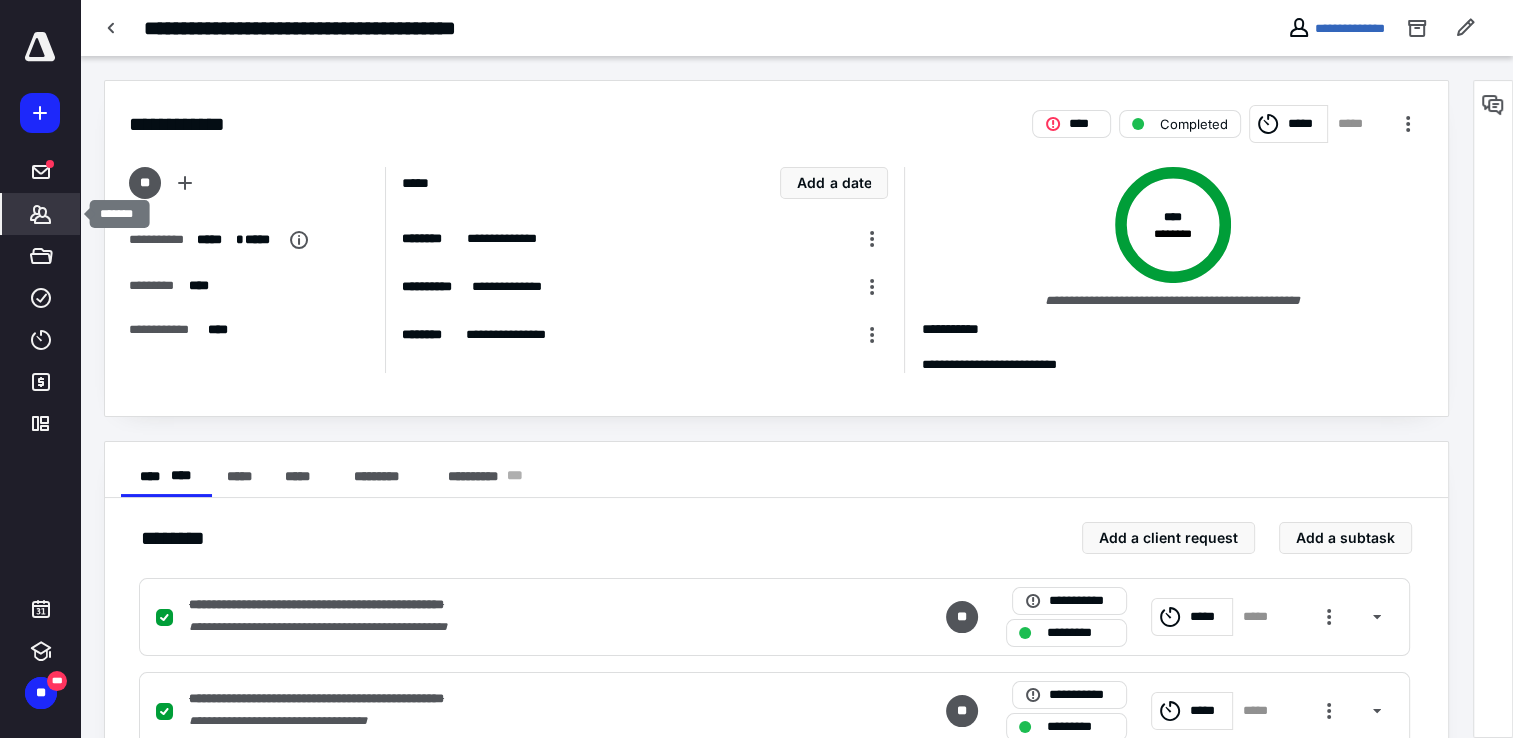 click 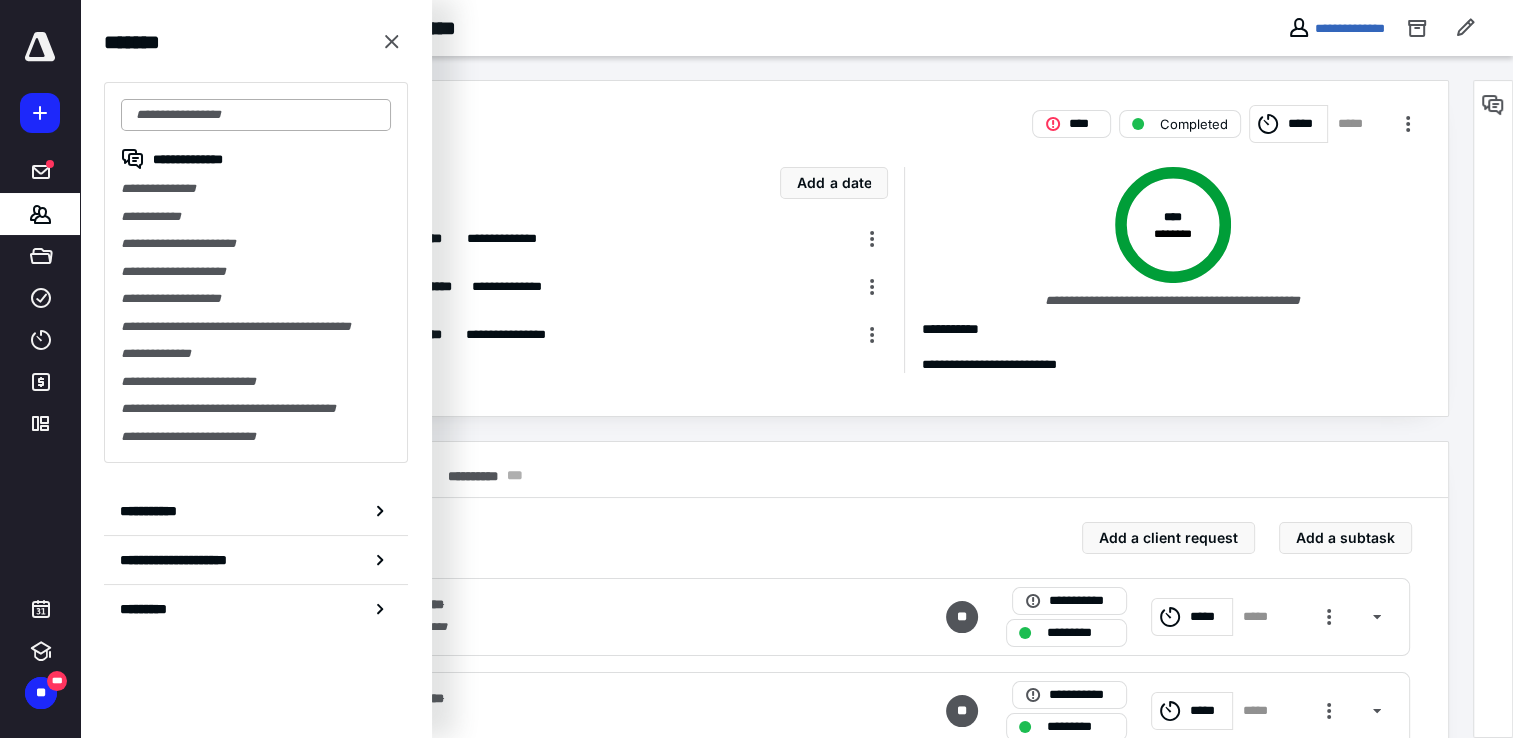 click at bounding box center [256, 115] 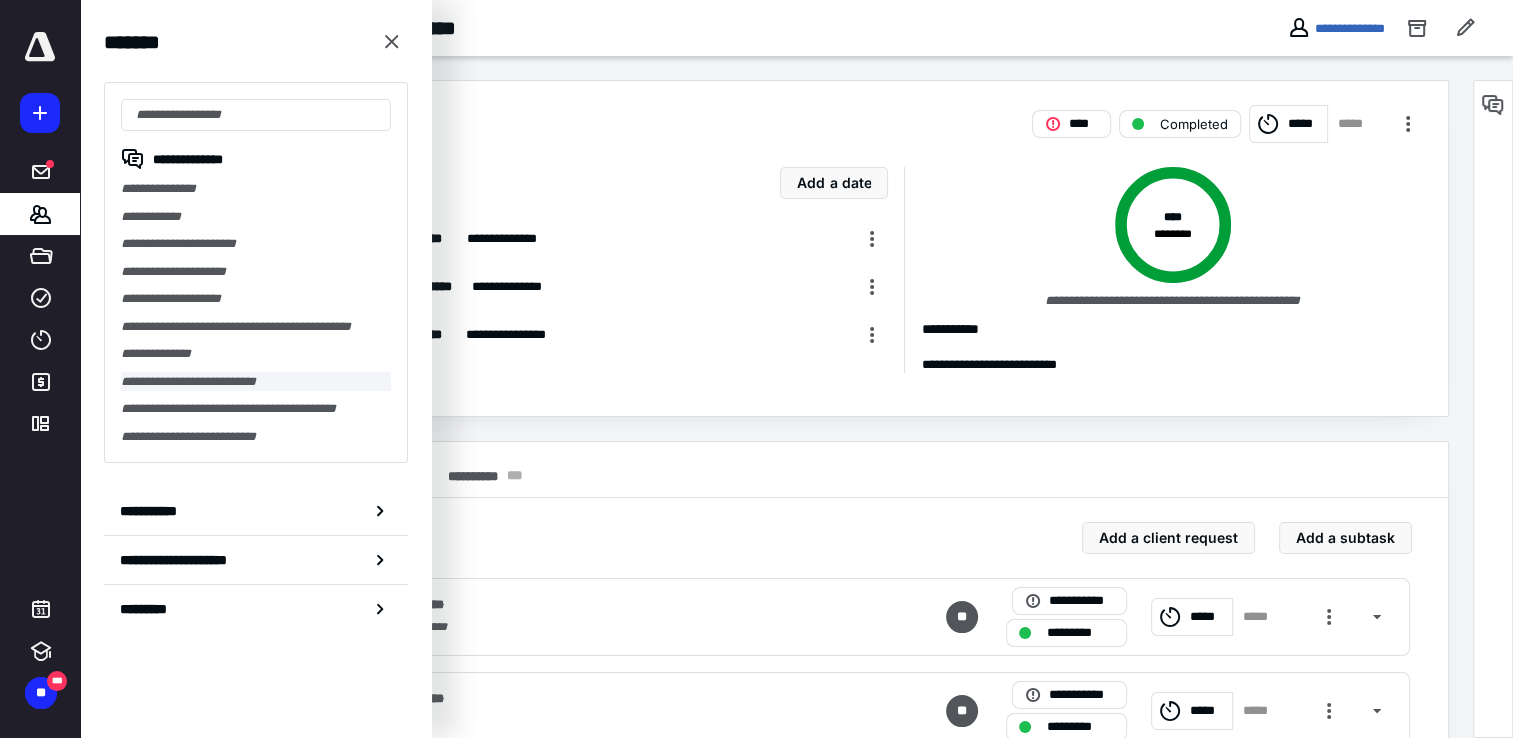 click on "**********" at bounding box center [256, 382] 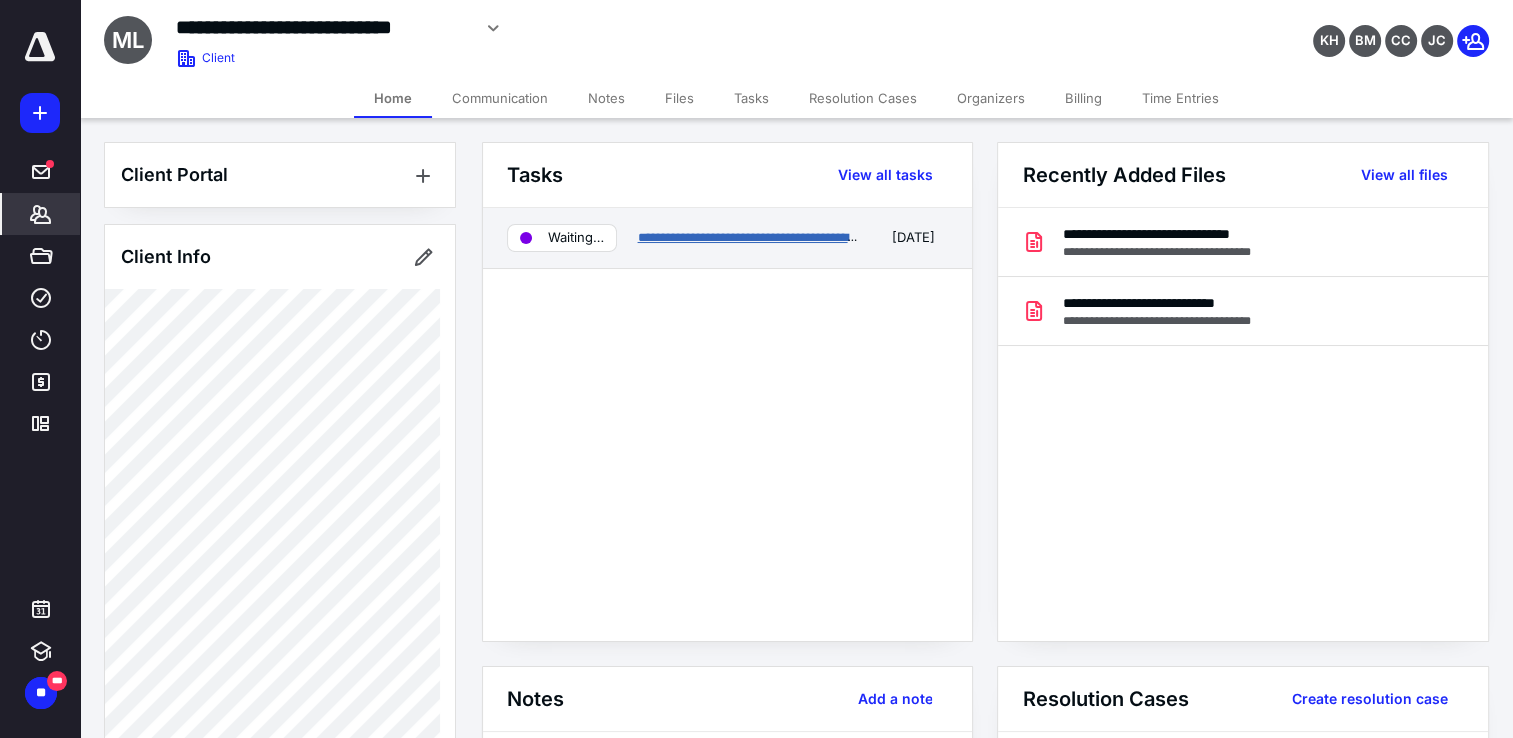 click on "**********" at bounding box center (749, 237) 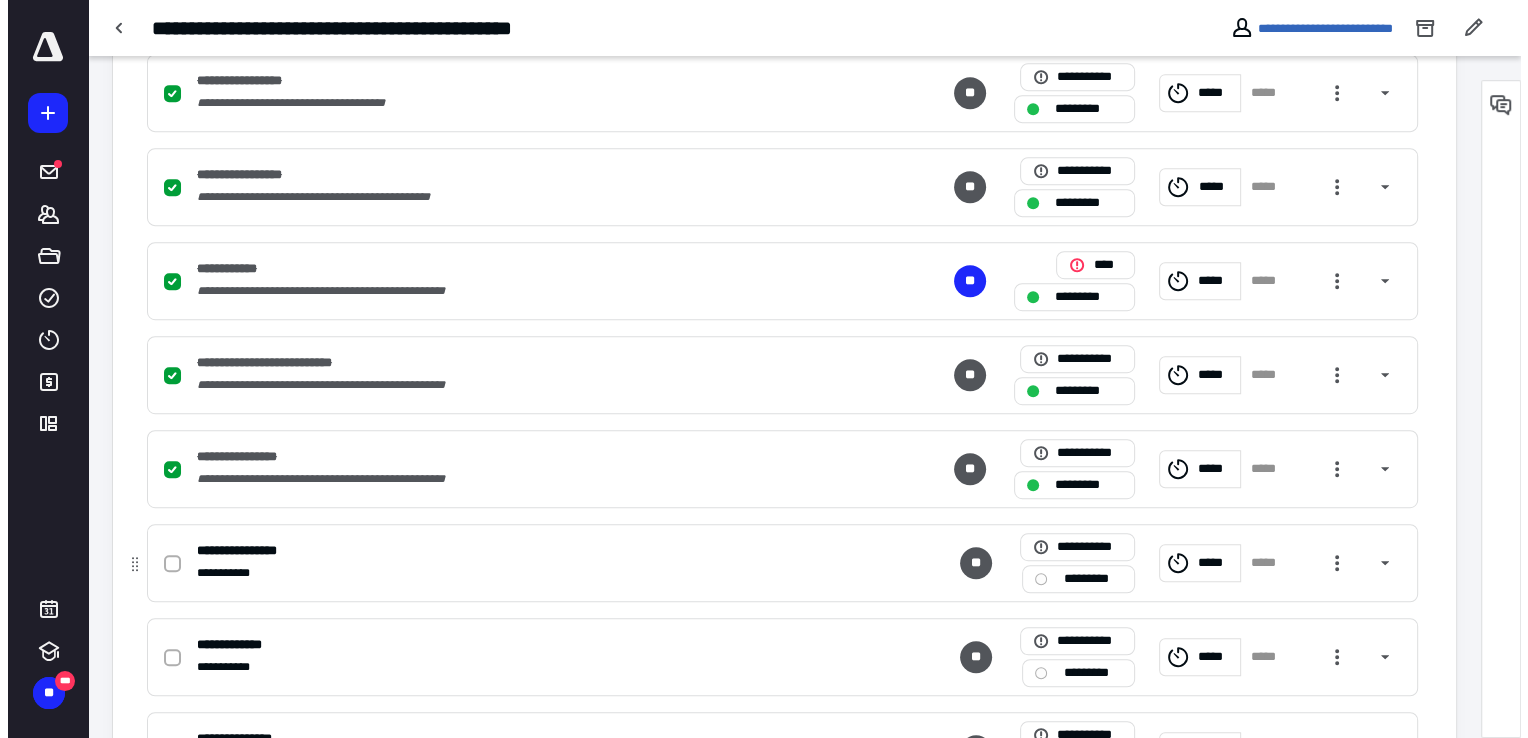 scroll, scrollTop: 1188, scrollLeft: 0, axis: vertical 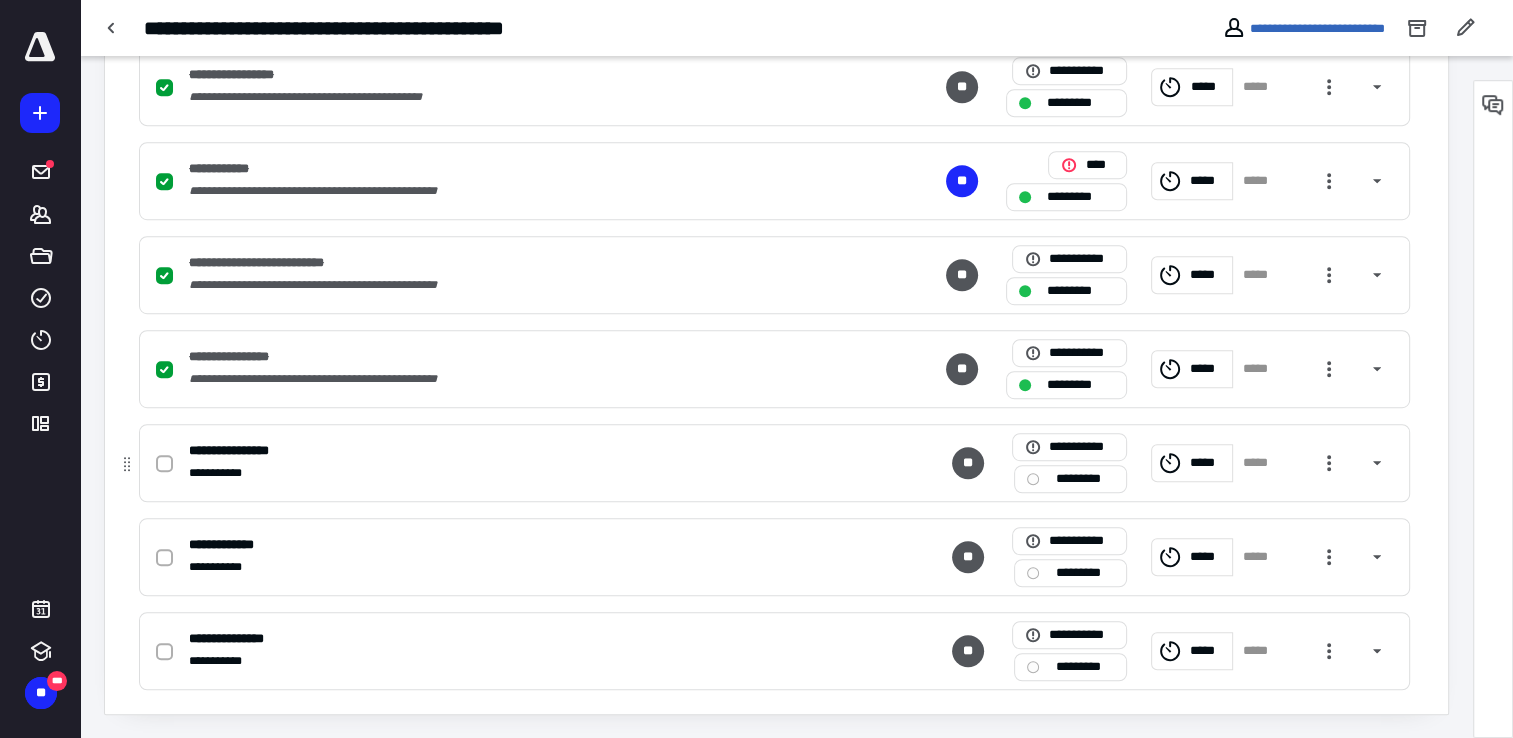 click at bounding box center [164, 464] 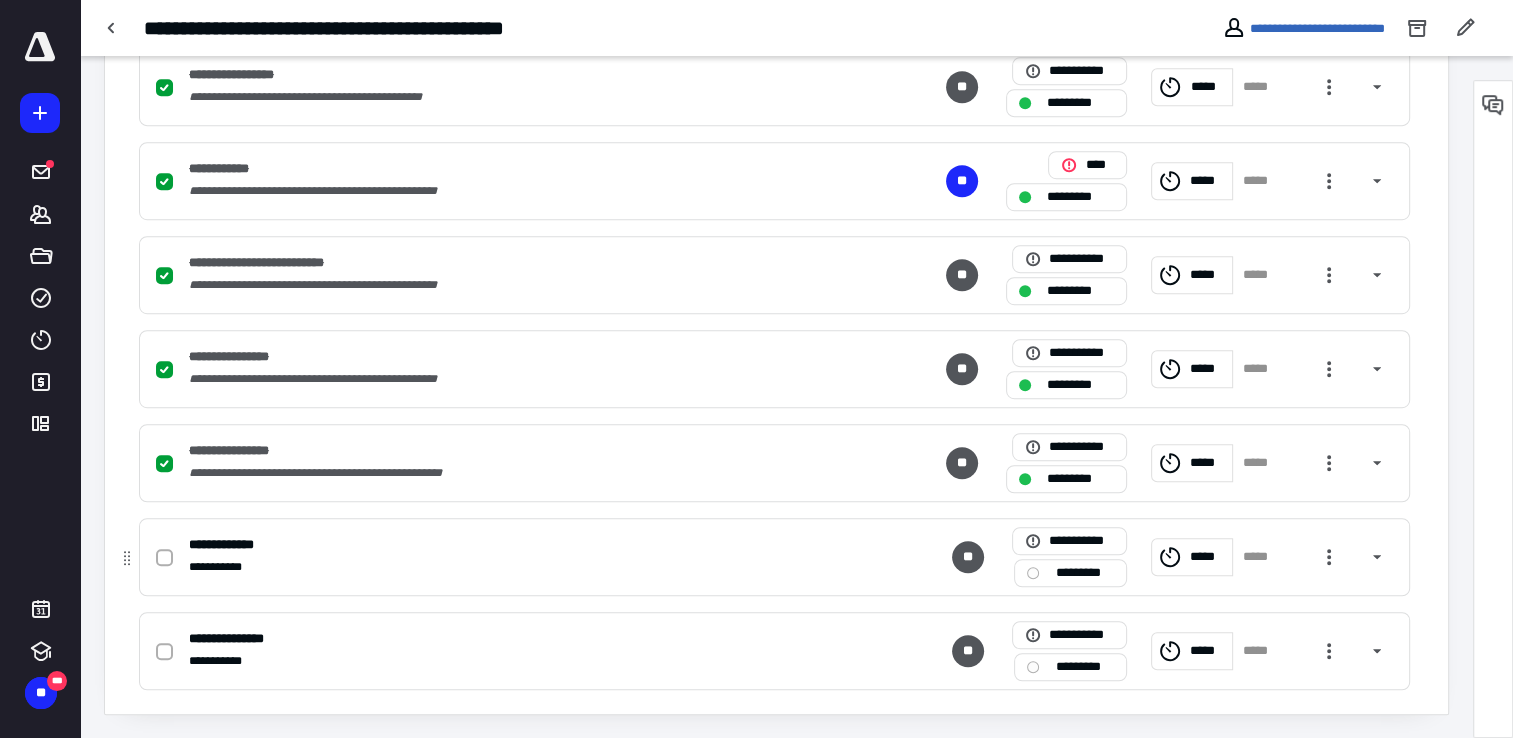 click at bounding box center [164, 558] 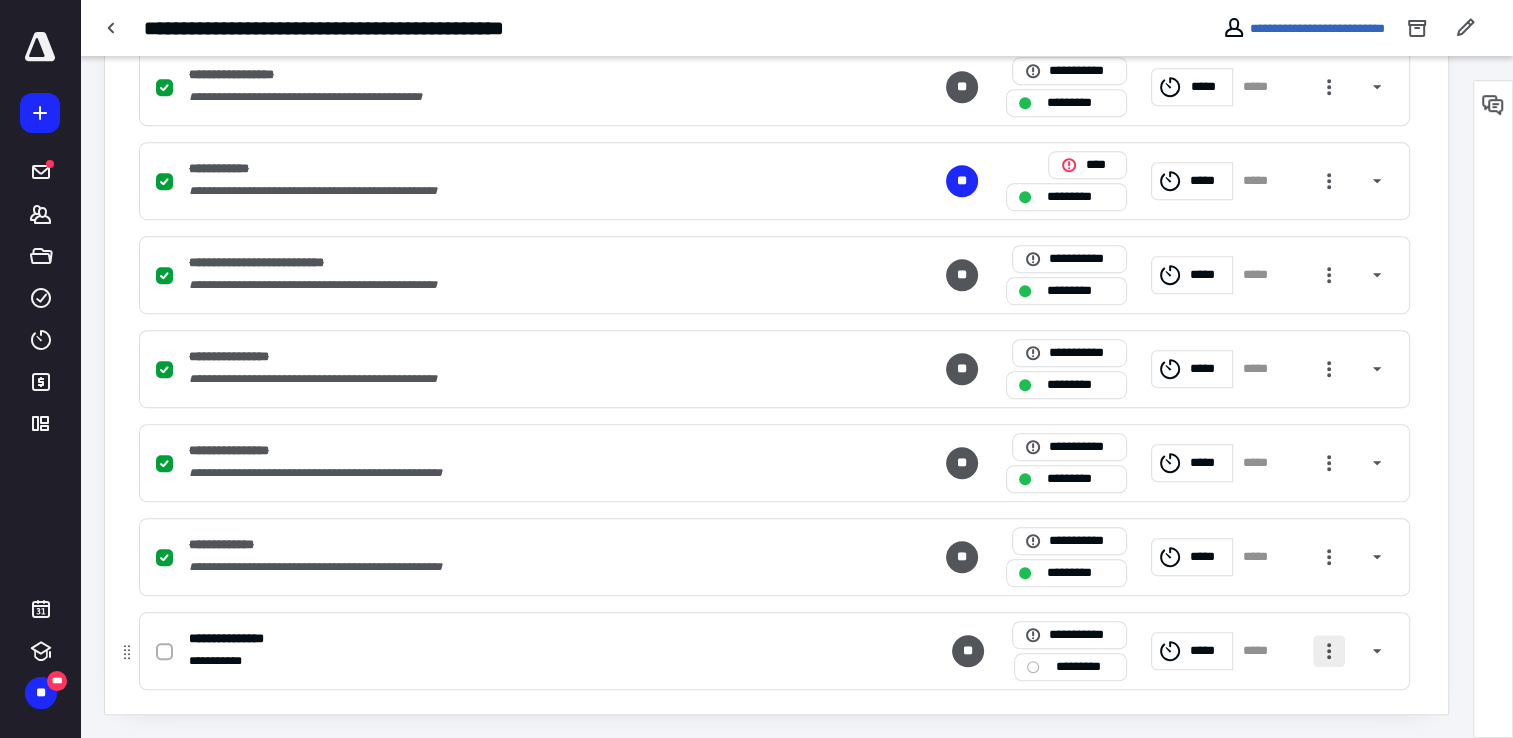 click at bounding box center [1329, 651] 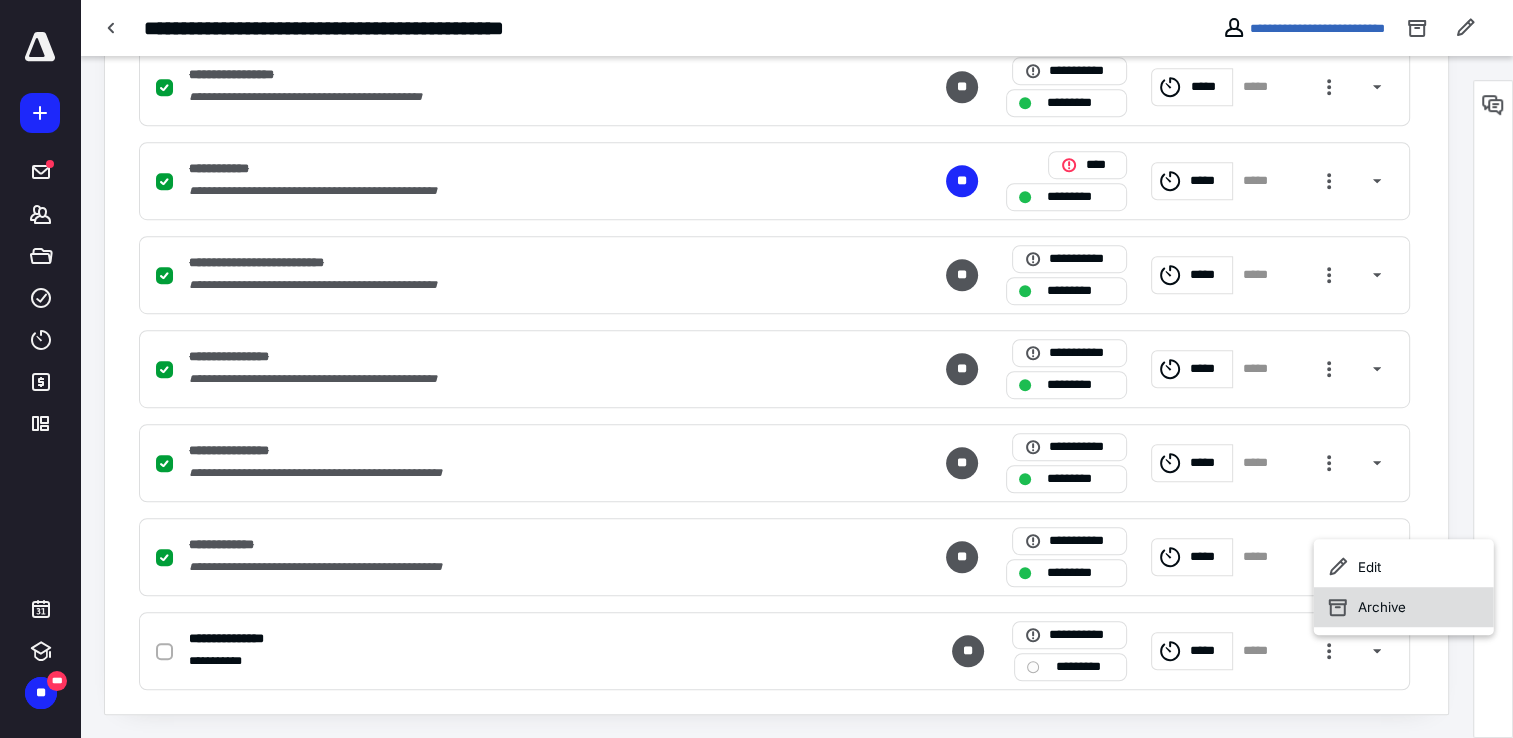 click on "Archive" at bounding box center [1404, 607] 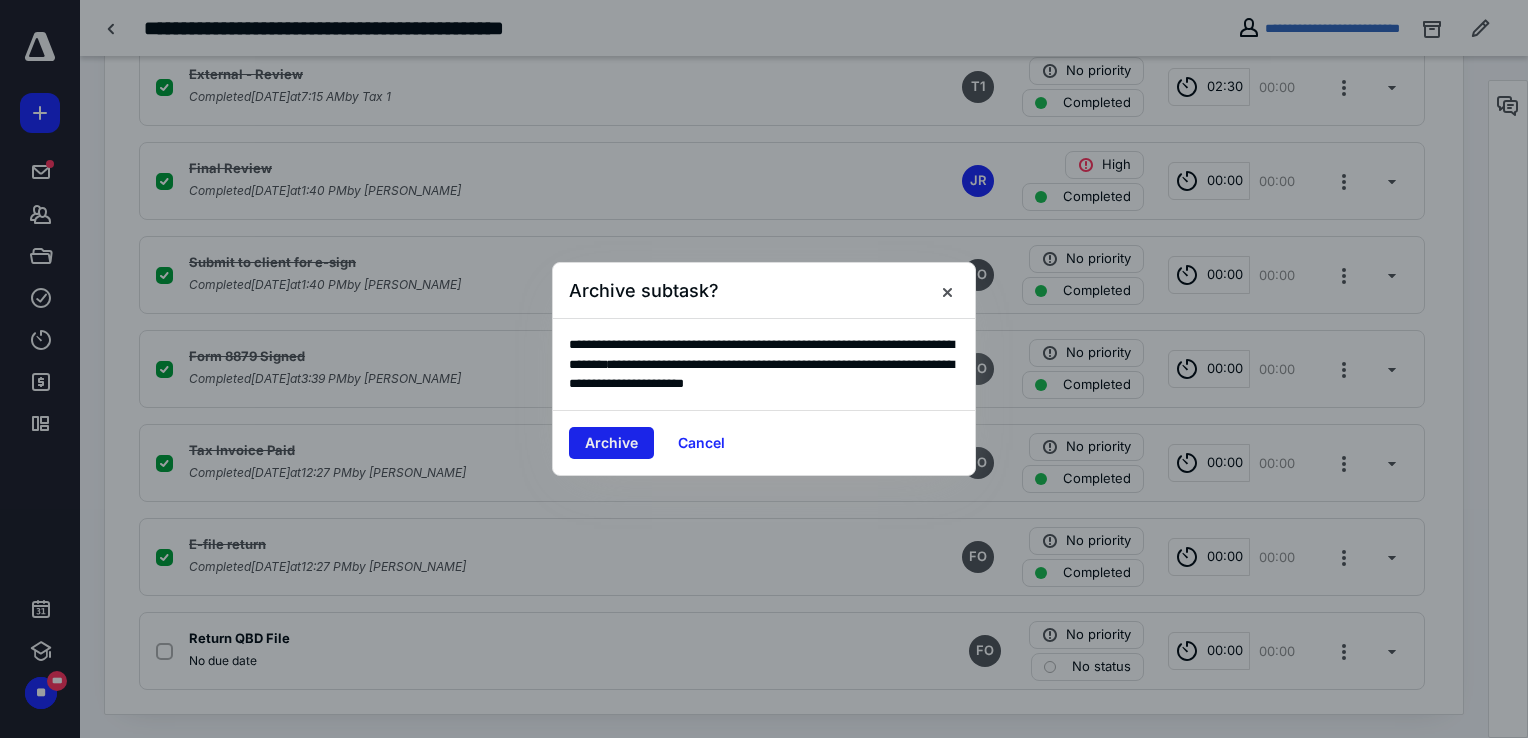 drag, startPoint x: 644, startPoint y: 438, endPoint x: 648, endPoint y: 450, distance: 12.649111 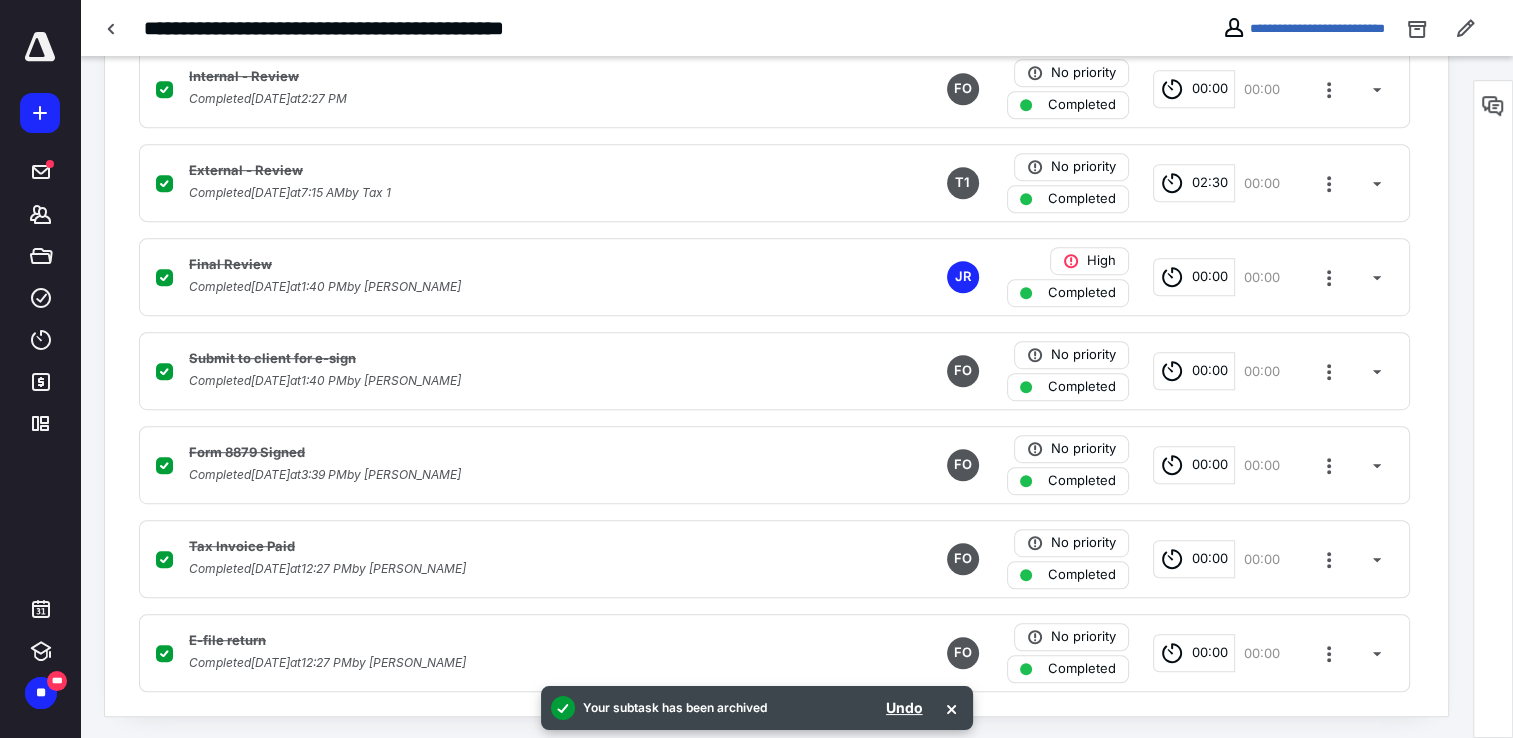 scroll, scrollTop: 1094, scrollLeft: 0, axis: vertical 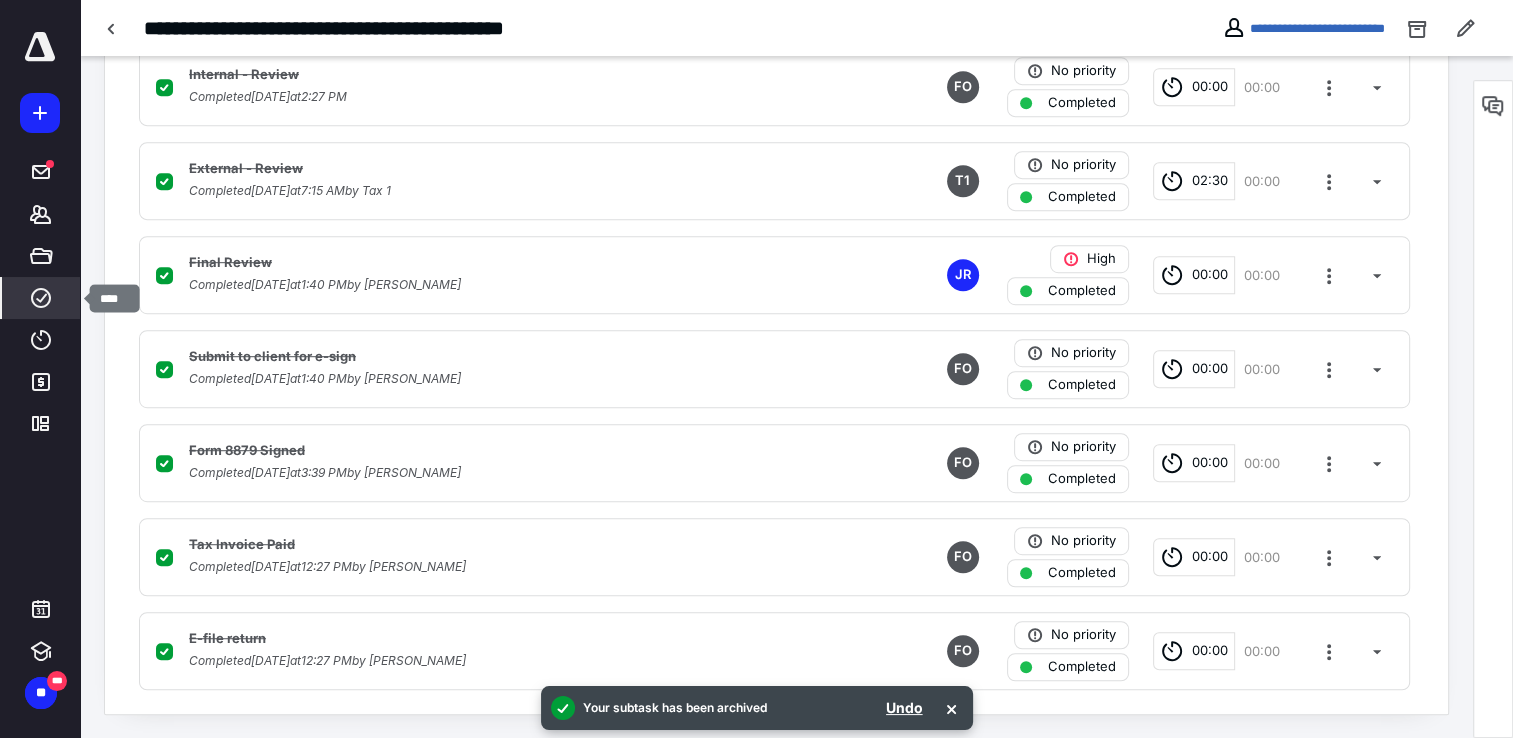 click 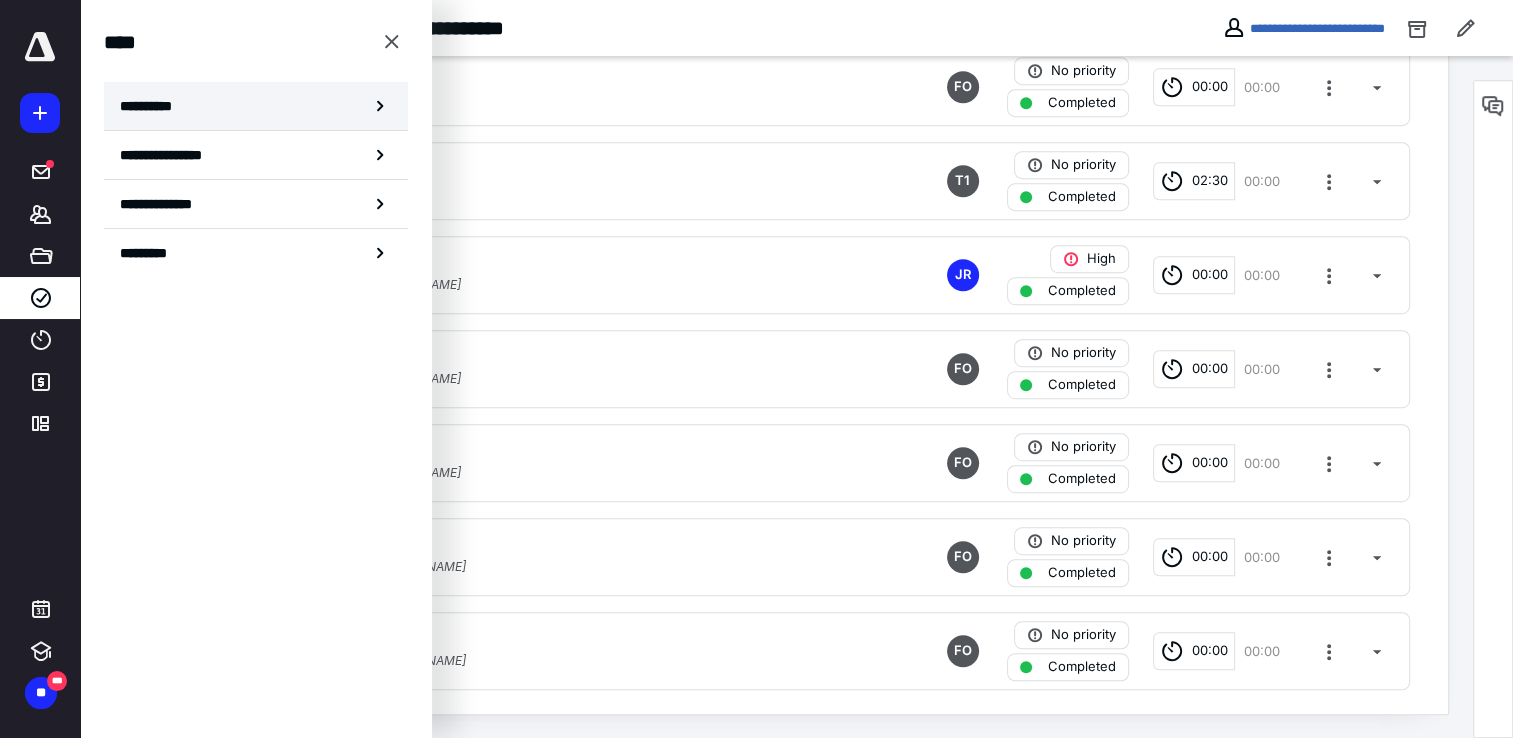 click on "**********" at bounding box center [153, 106] 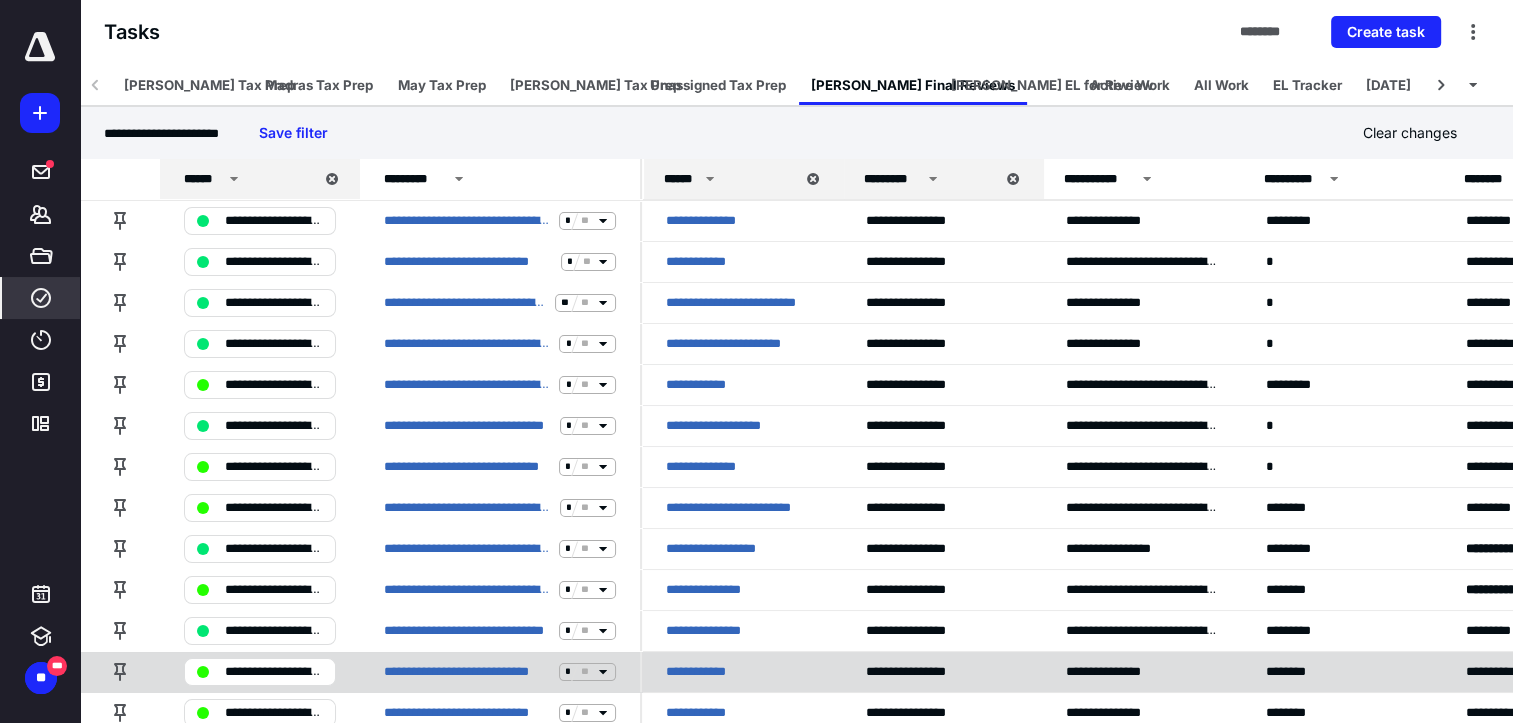 scroll, scrollTop: 32, scrollLeft: 0, axis: vertical 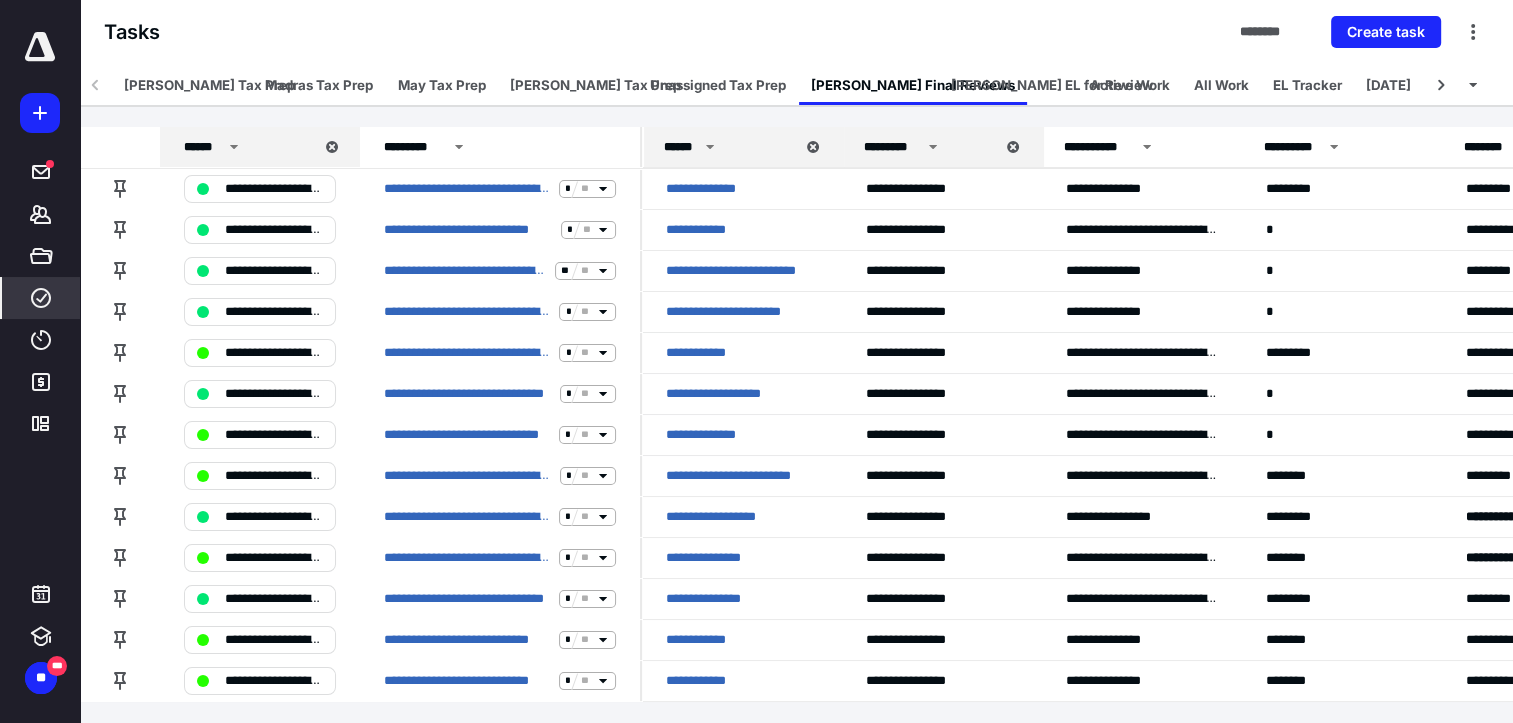click on "Tasks ******** Create task" at bounding box center [796, 32] 